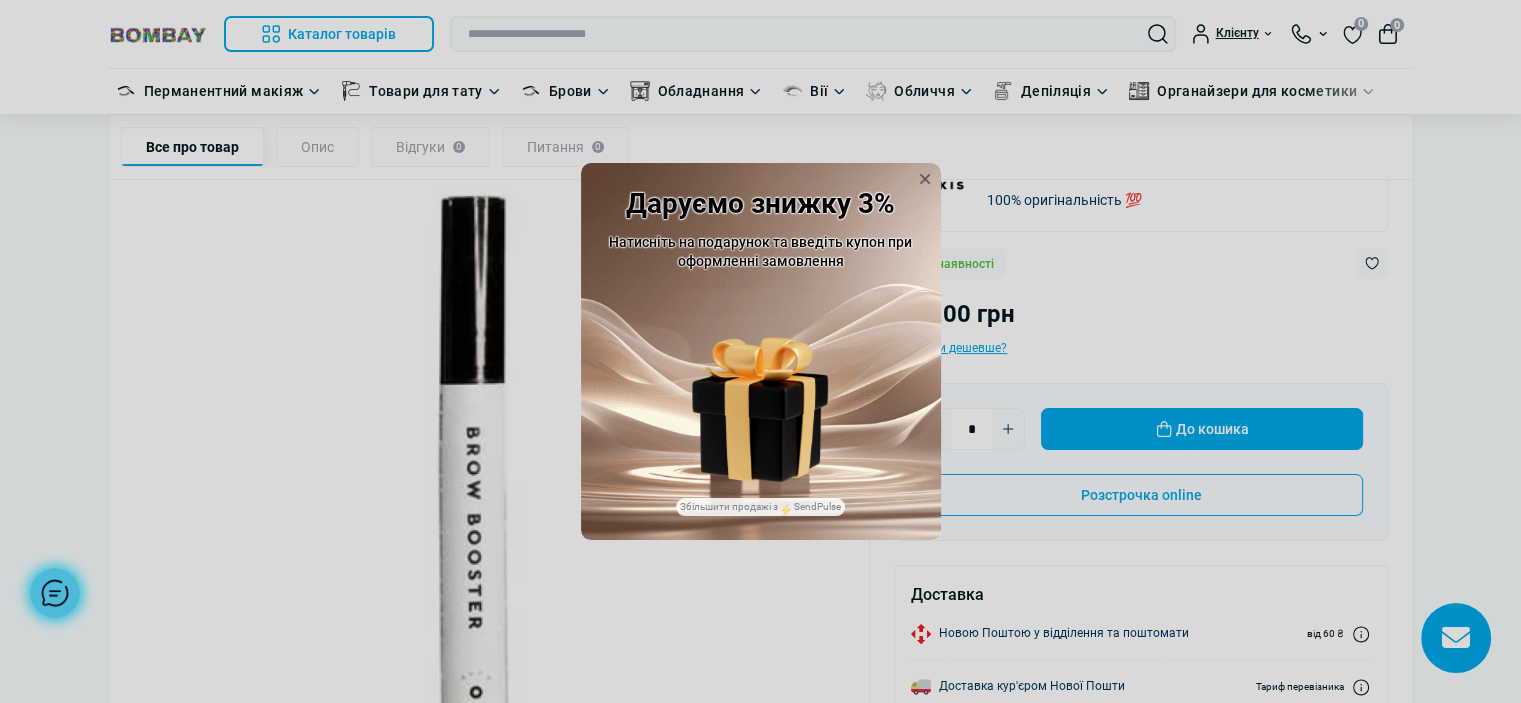 scroll, scrollTop: 200, scrollLeft: 0, axis: vertical 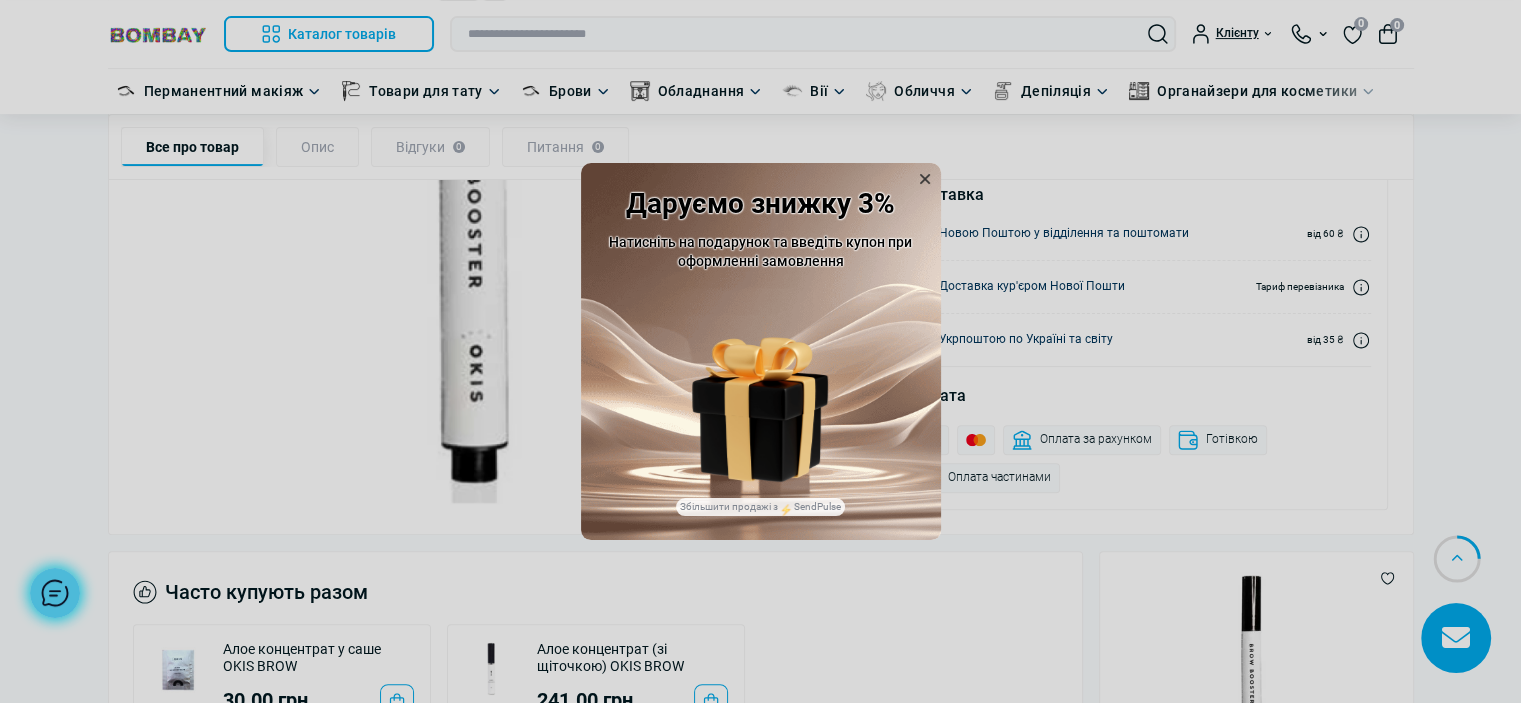 click 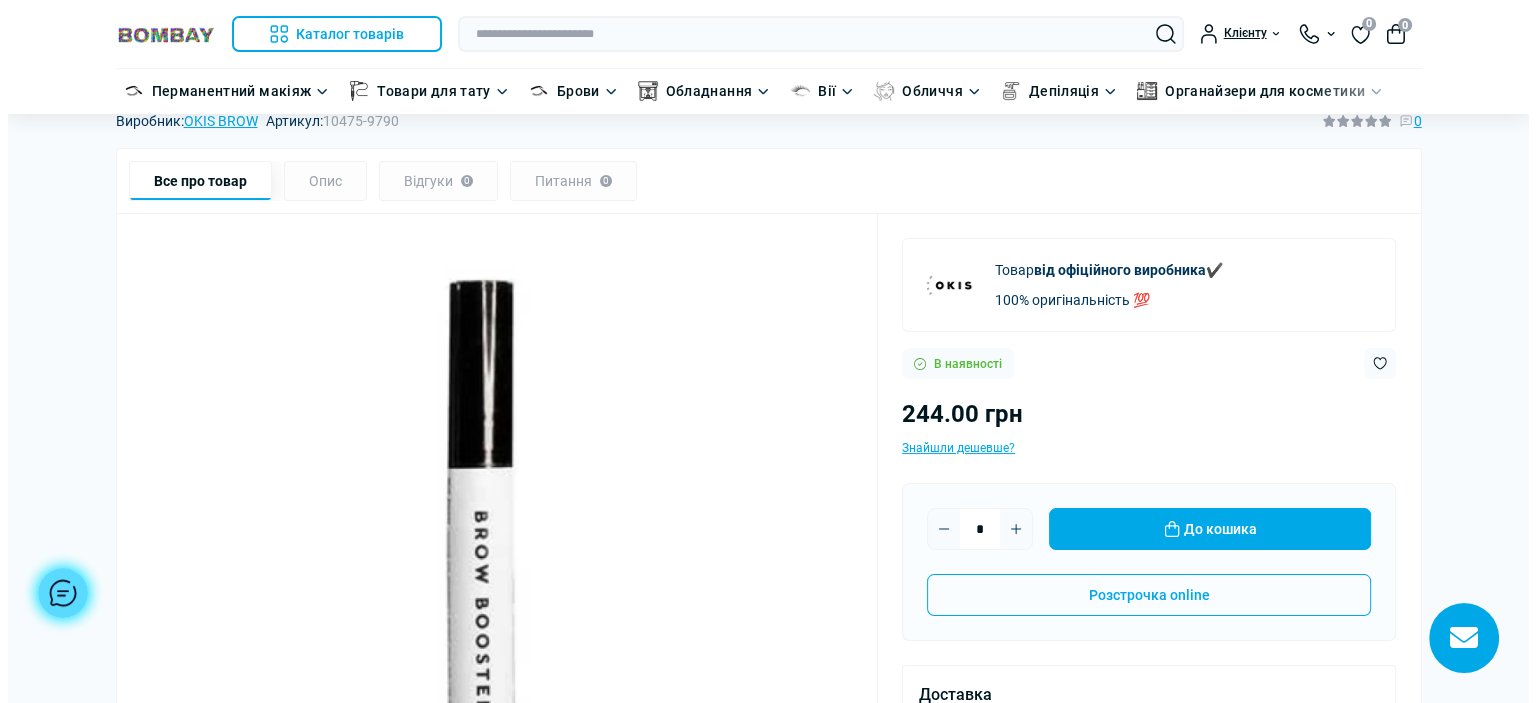 scroll, scrollTop: 200, scrollLeft: 0, axis: vertical 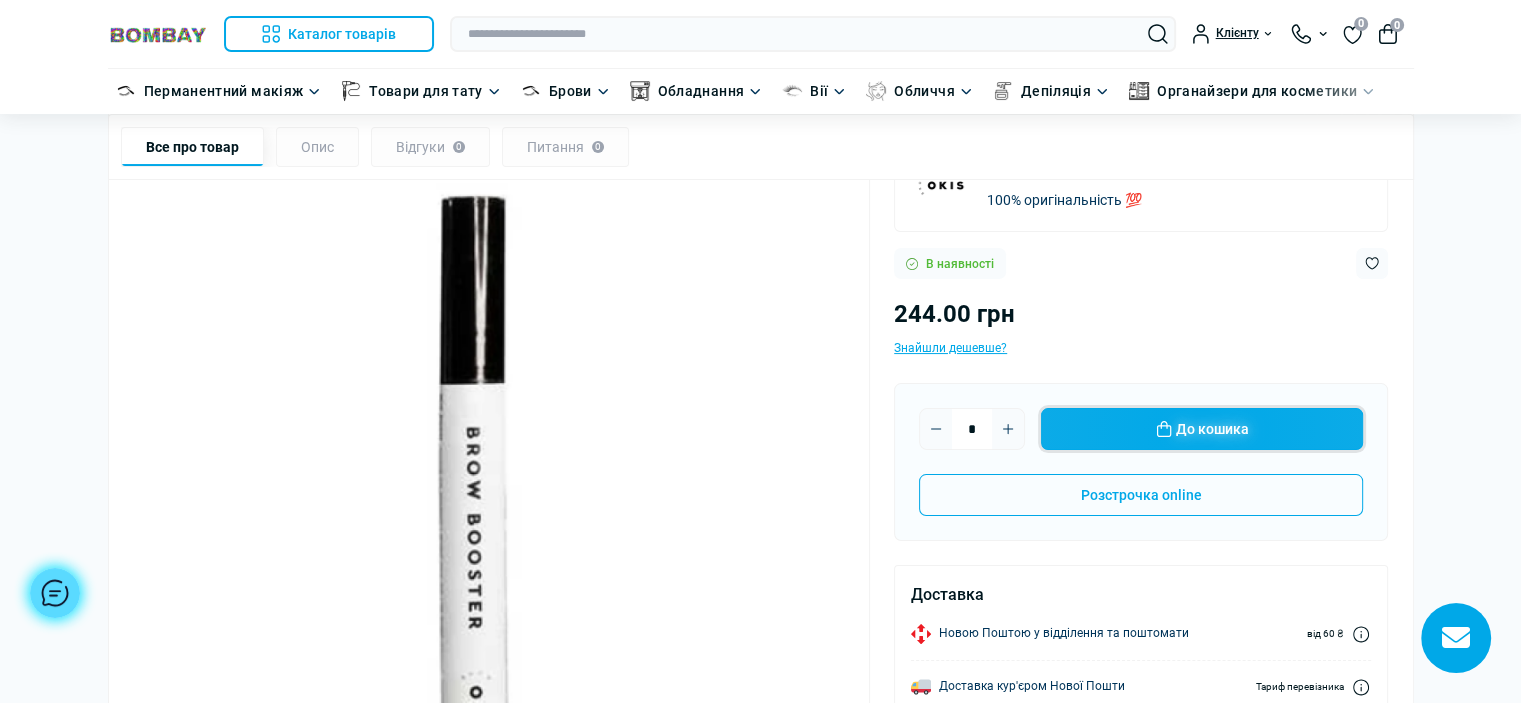 click on "До кошика" at bounding box center [1202, 429] 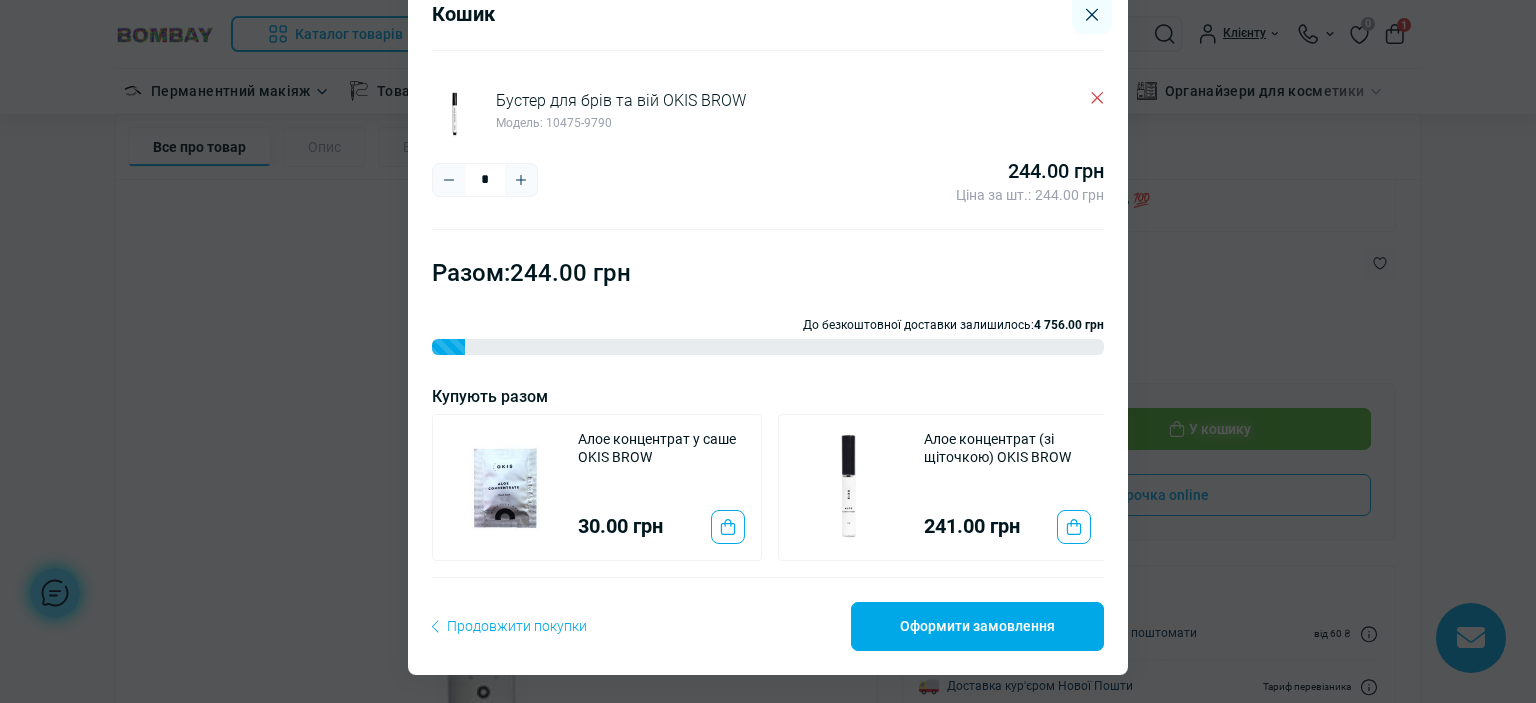 scroll, scrollTop: 0, scrollLeft: 0, axis: both 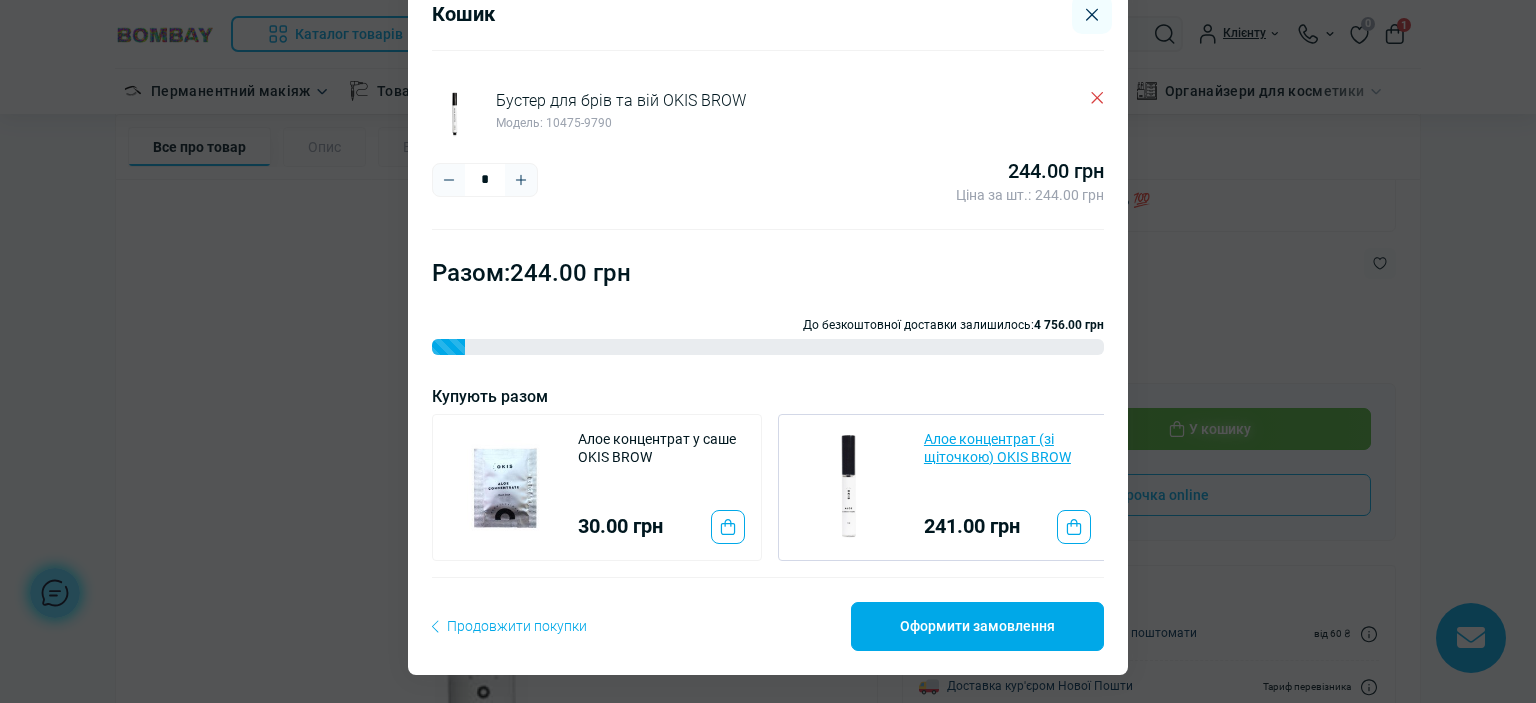 click on "Алое концентрат (зі щіточкою) OKIS BROW" at bounding box center [1007, 448] 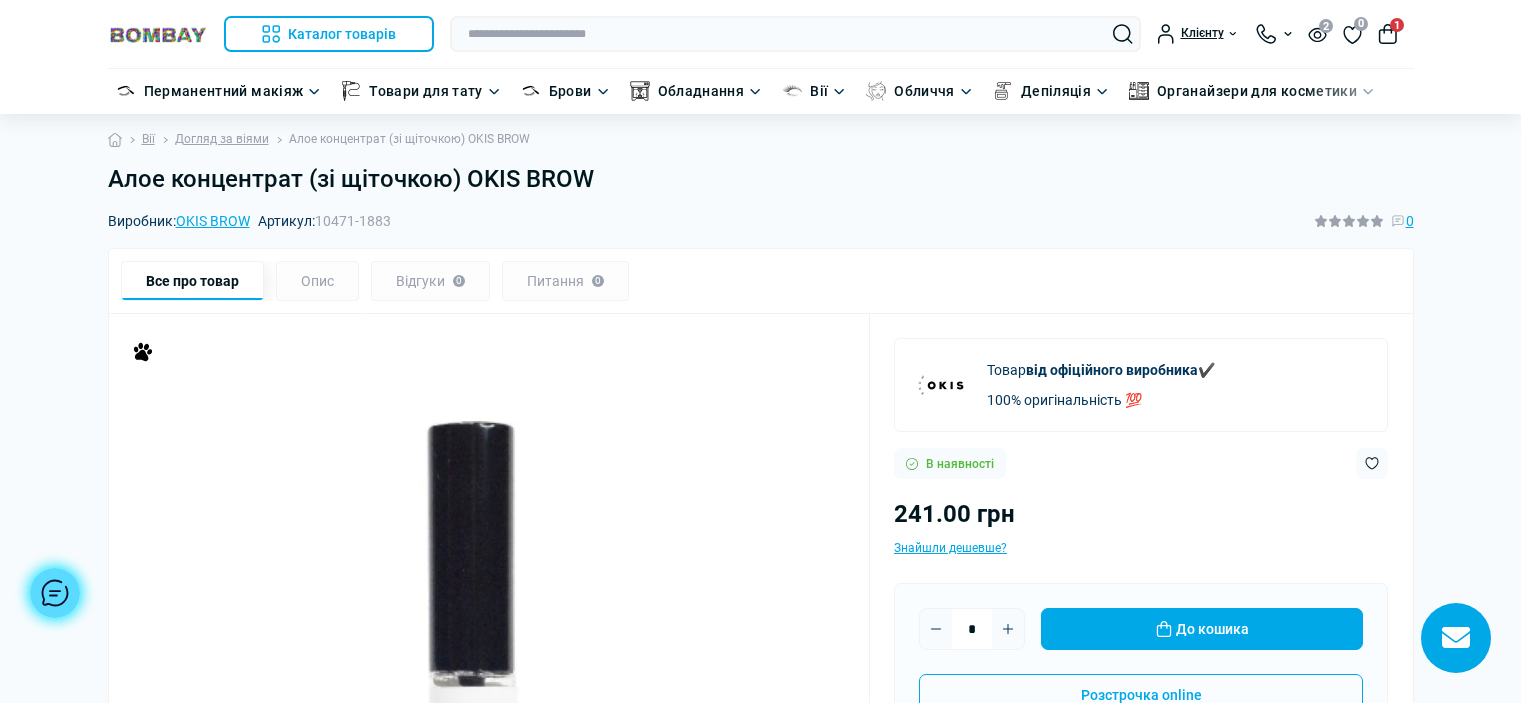 scroll, scrollTop: 300, scrollLeft: 0, axis: vertical 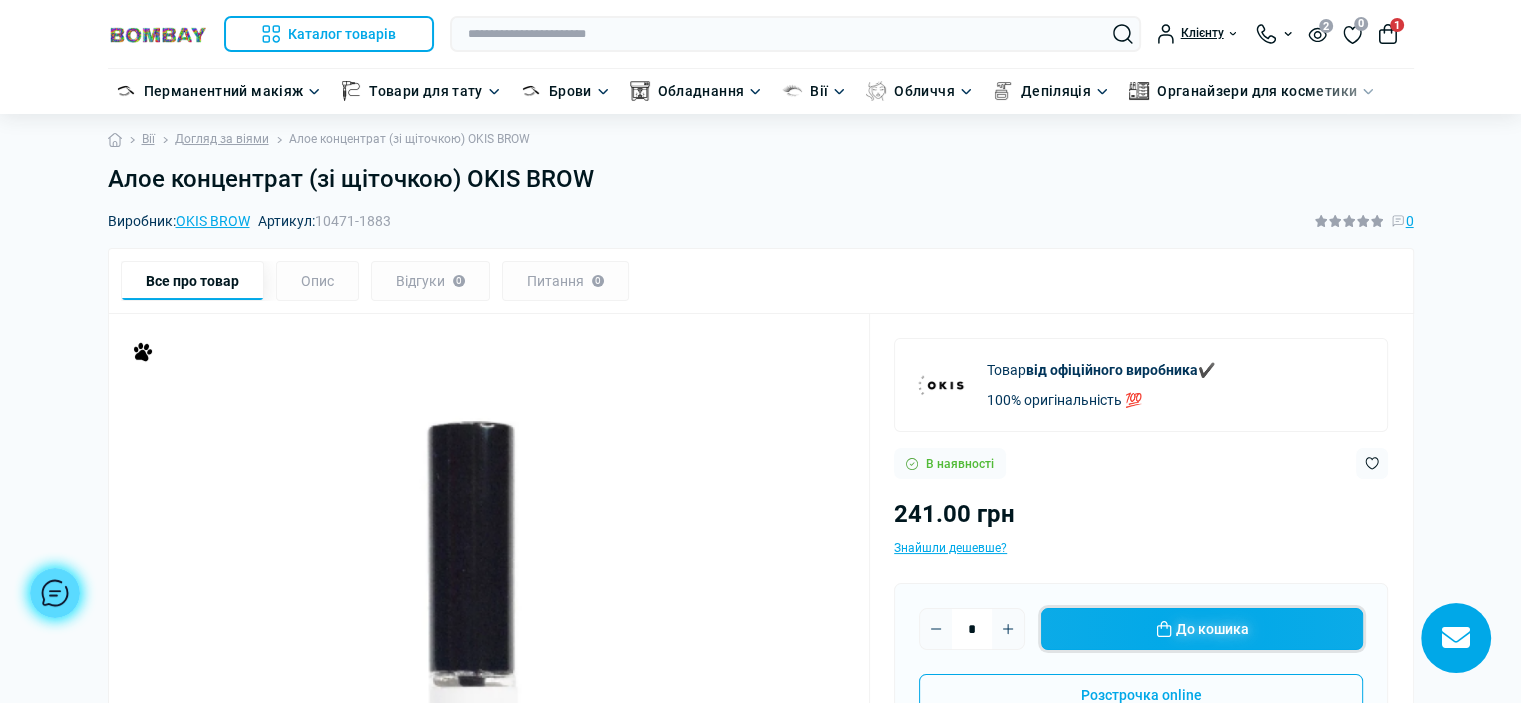 click on "До кошика" at bounding box center (1202, 629) 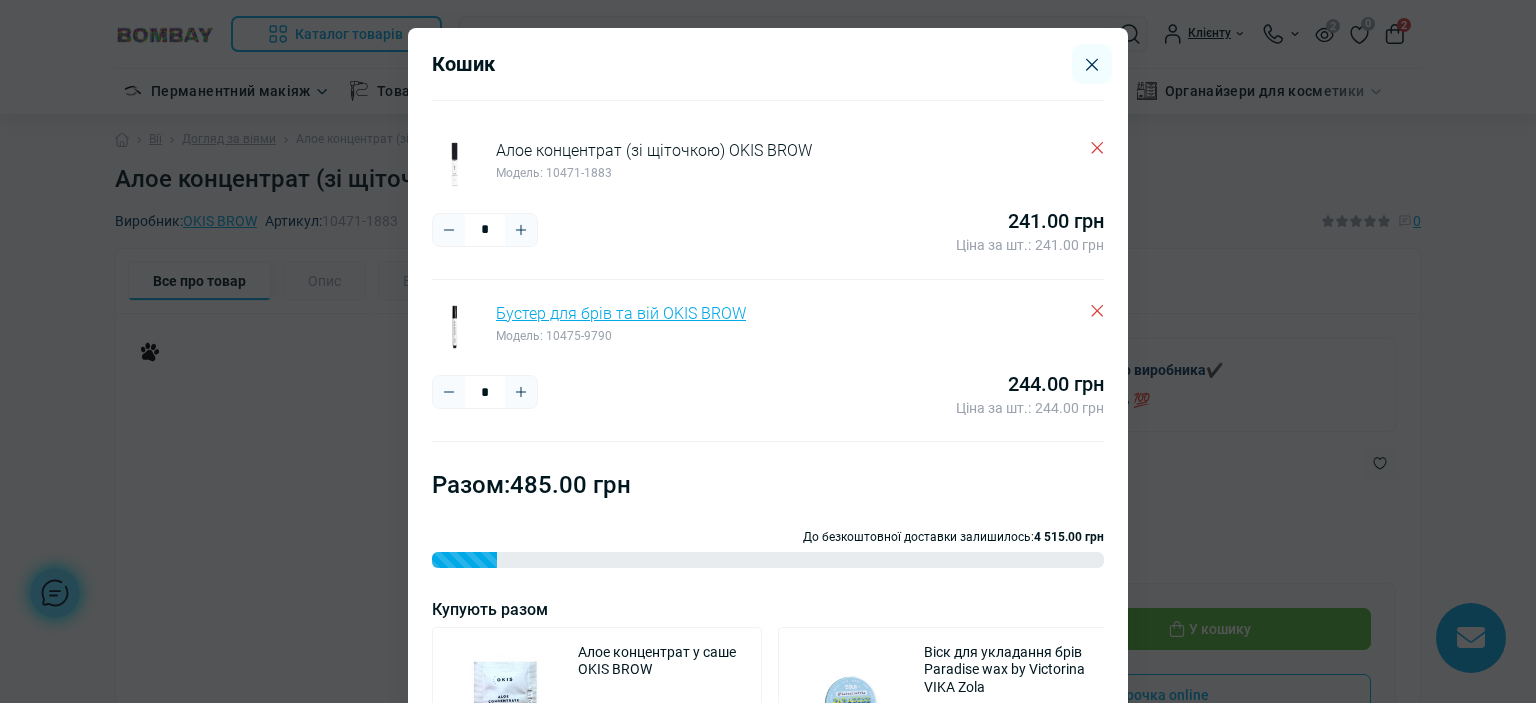 click on "Бустер для брів та вій OKIS BROW" at bounding box center [621, 313] 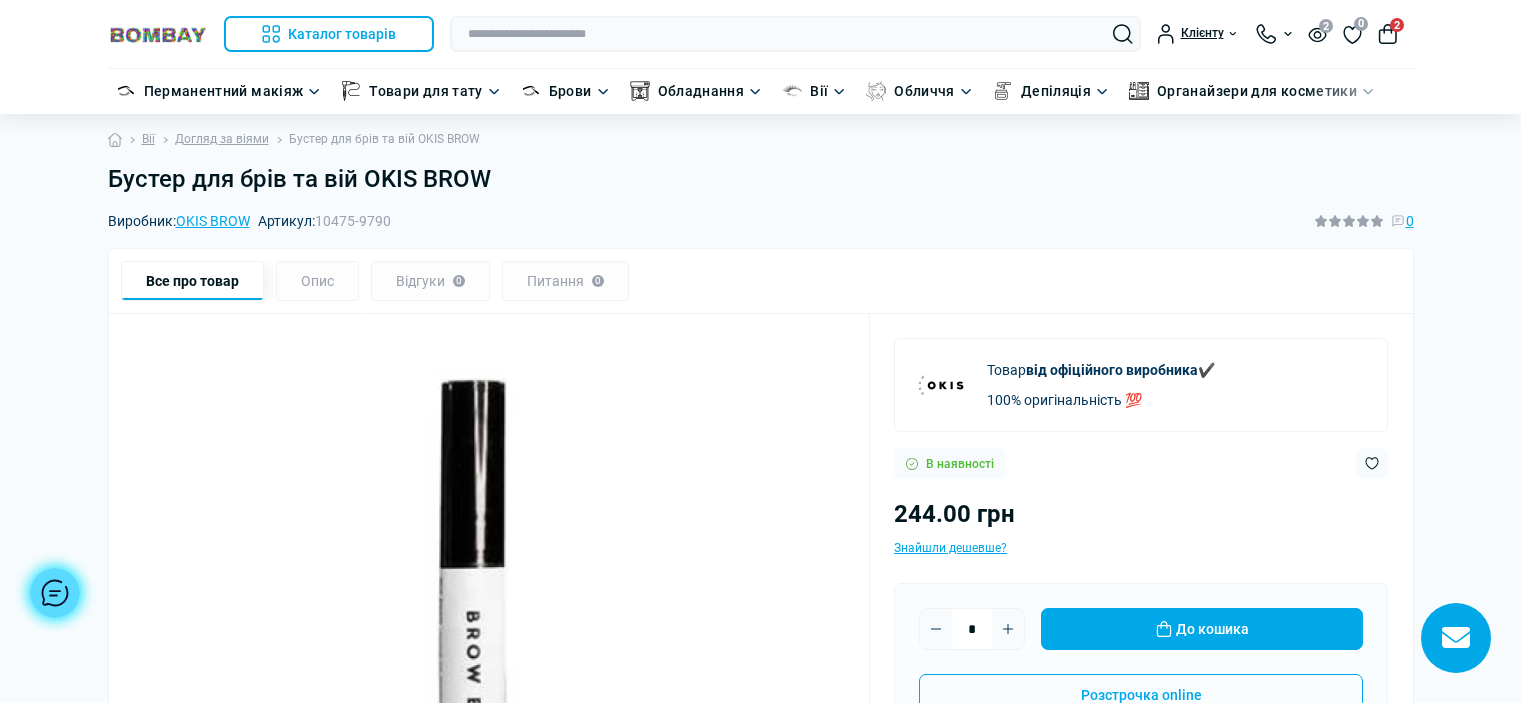 scroll, scrollTop: 500, scrollLeft: 0, axis: vertical 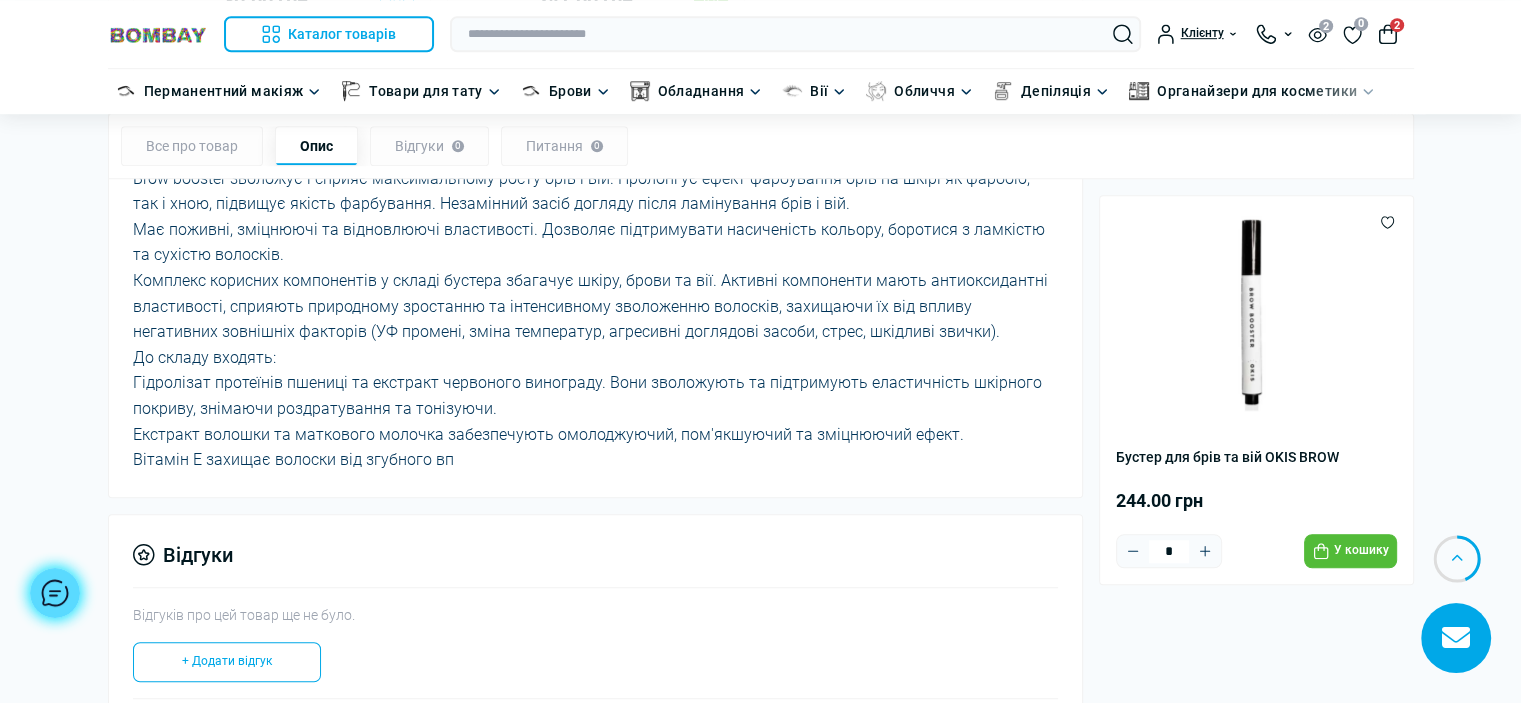 click on "Все про товар" at bounding box center (192, 147) 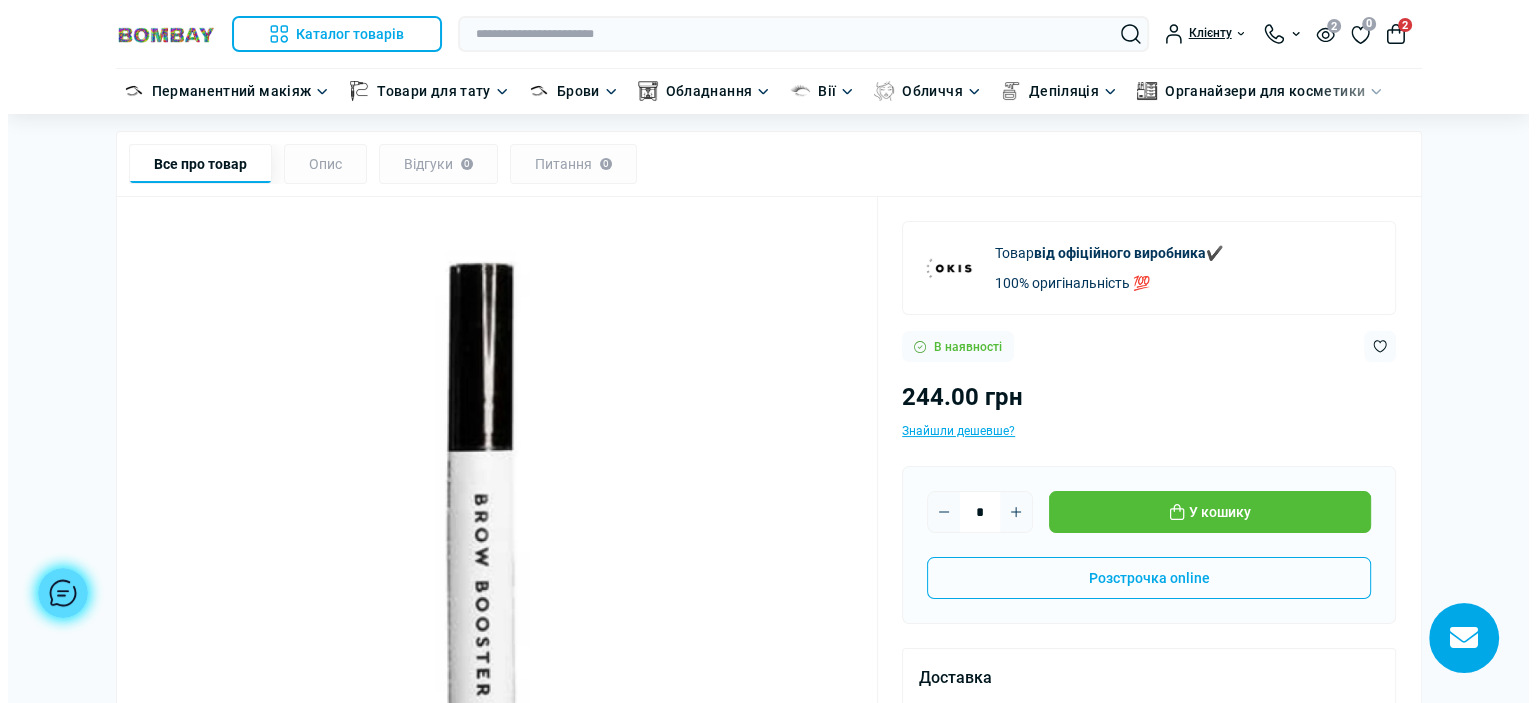 scroll, scrollTop: 17, scrollLeft: 0, axis: vertical 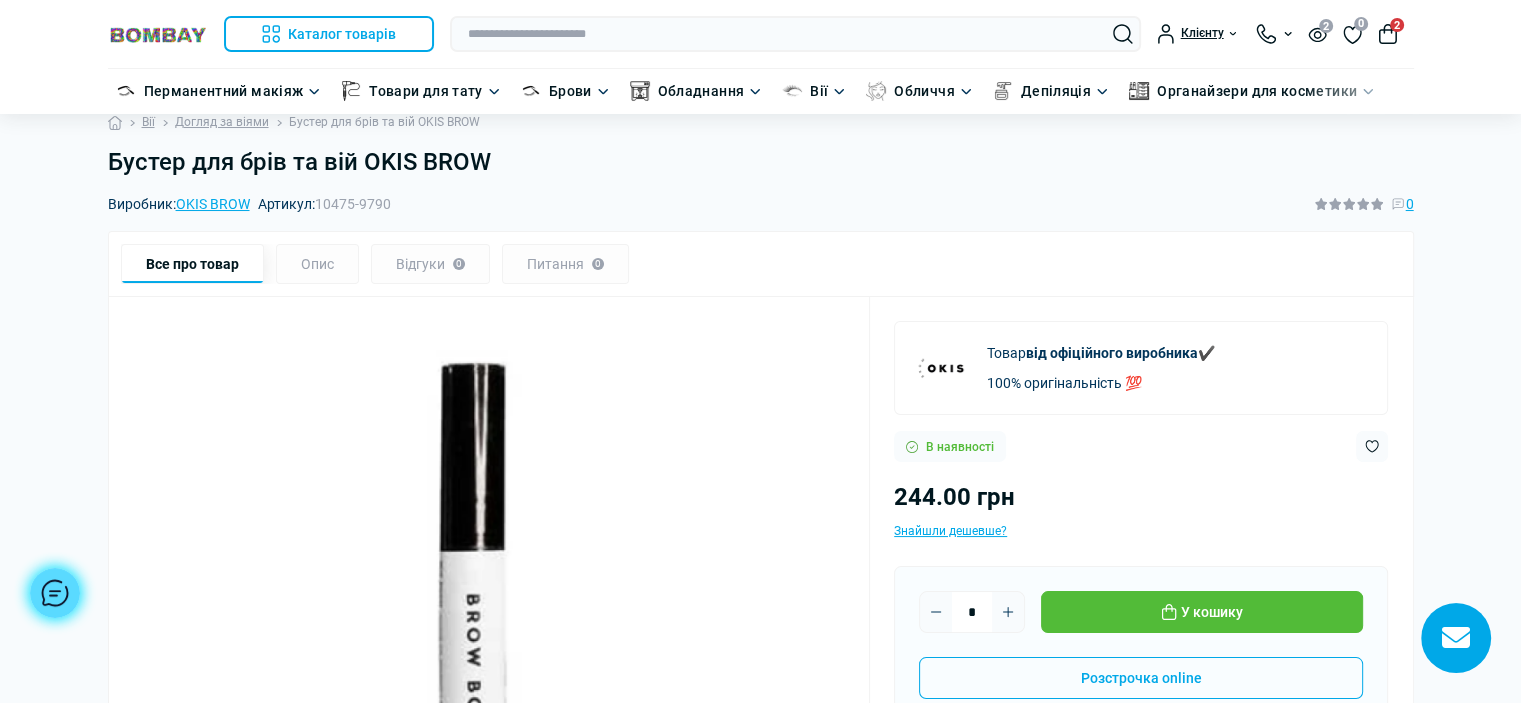 click on "2" at bounding box center [1388, 34] 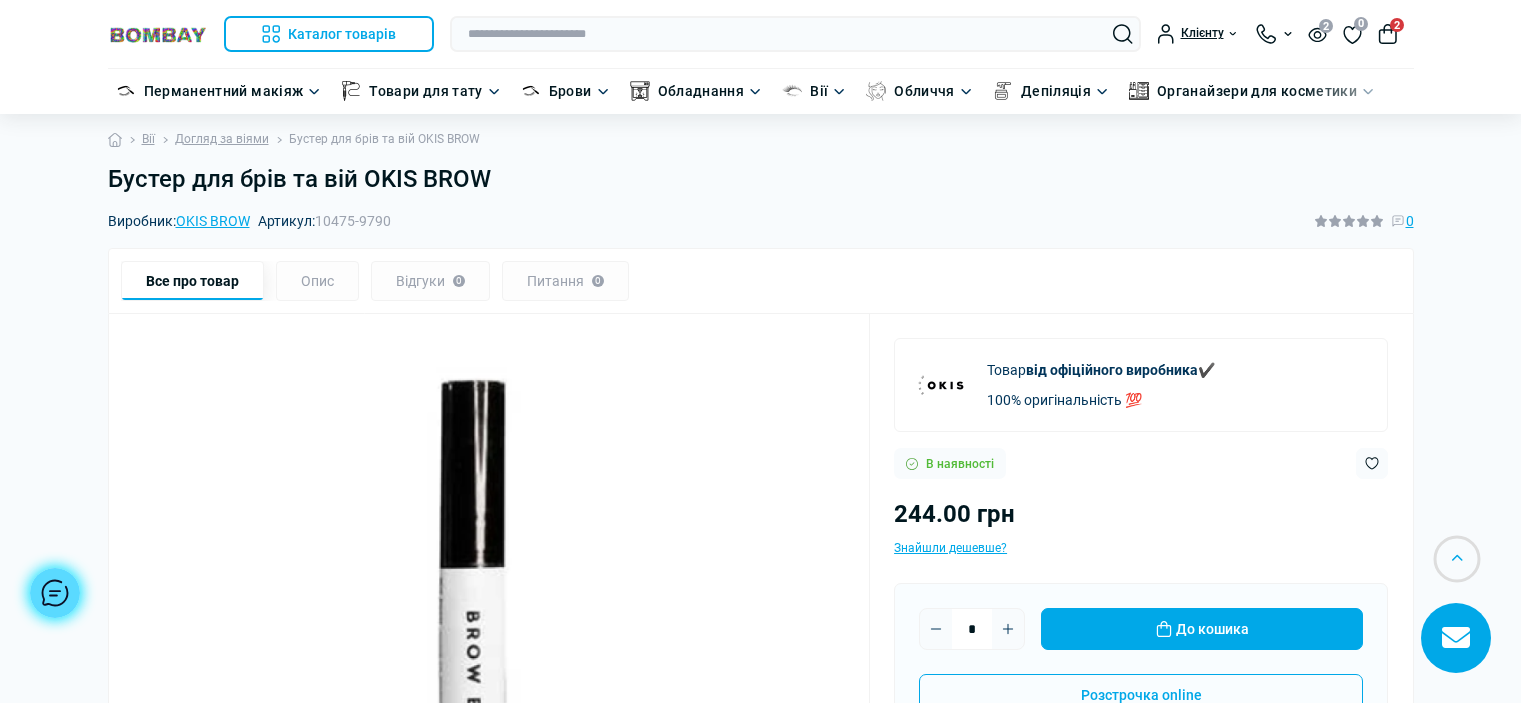 scroll, scrollTop: 17, scrollLeft: 0, axis: vertical 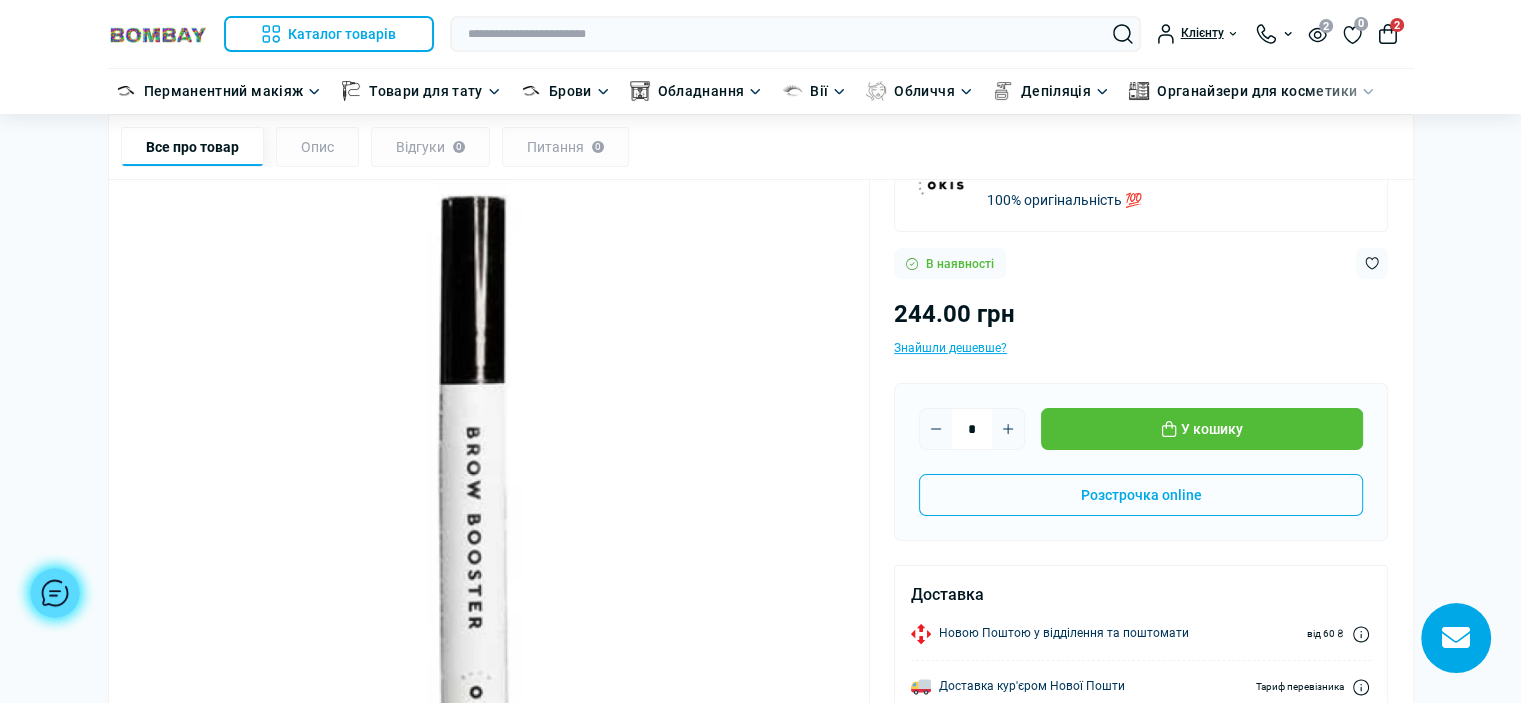 click on "2" at bounding box center [1388, 34] 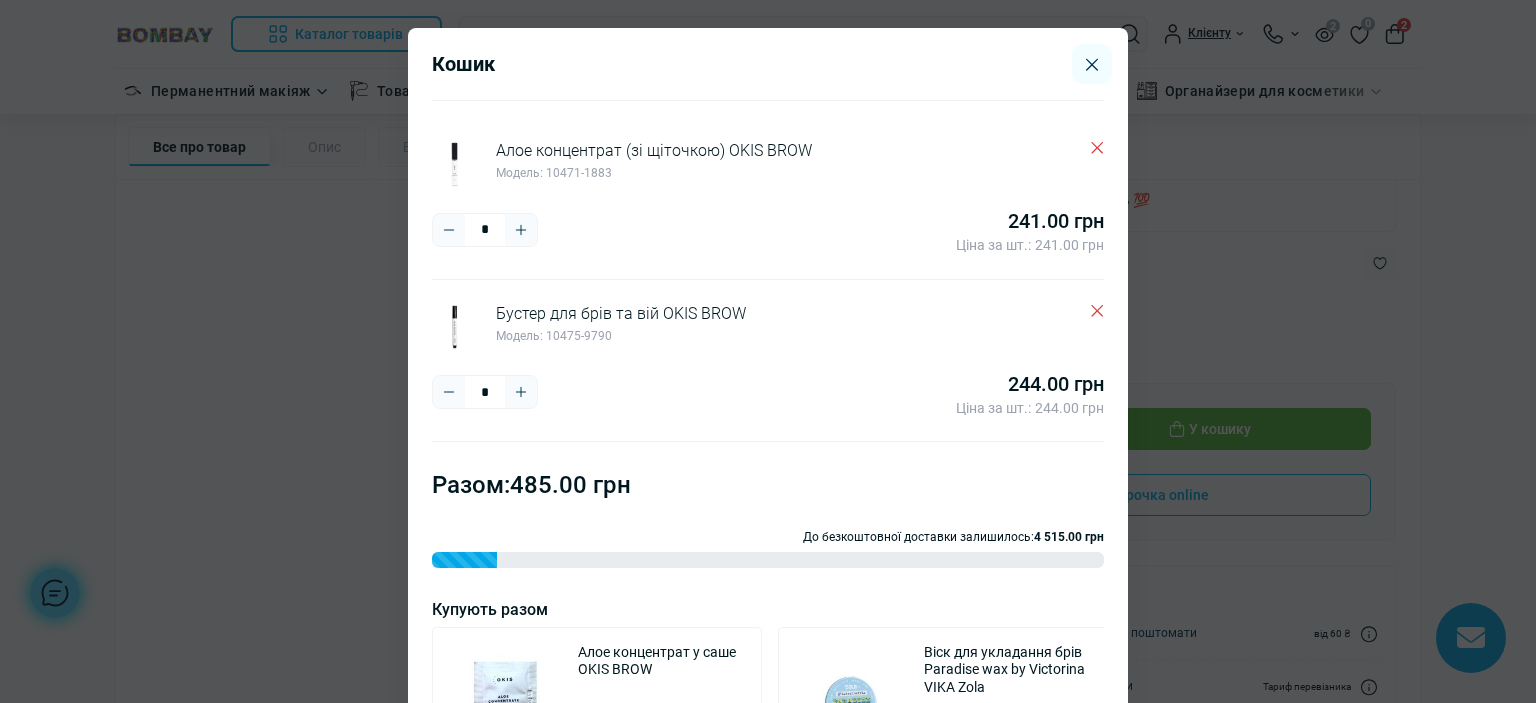click on "Кошик
Алое концентрат (зі щіточкою) OKIS BROW
Модель: 10471-1883
*
*****
****
241.00 грн
Ціна за шт.: 241.00 грн
Бустер для брів та вій OKIS BROW
Модель: 10475-9790
*
*****
****
244.00 грн
Ціна за шт.: 244.00 грн
2 товарів Разом:  485.00 грн
До безкоштовної доставки залишилось:  4 515.00 грн
Купують разом
Алое концентрат у саше OKIS BROW
30.00 грн
Віск для укладання брів Paradise wax by Victorina VIKA Zola
225.00 грн
353.00 грн" at bounding box center [768, 457] 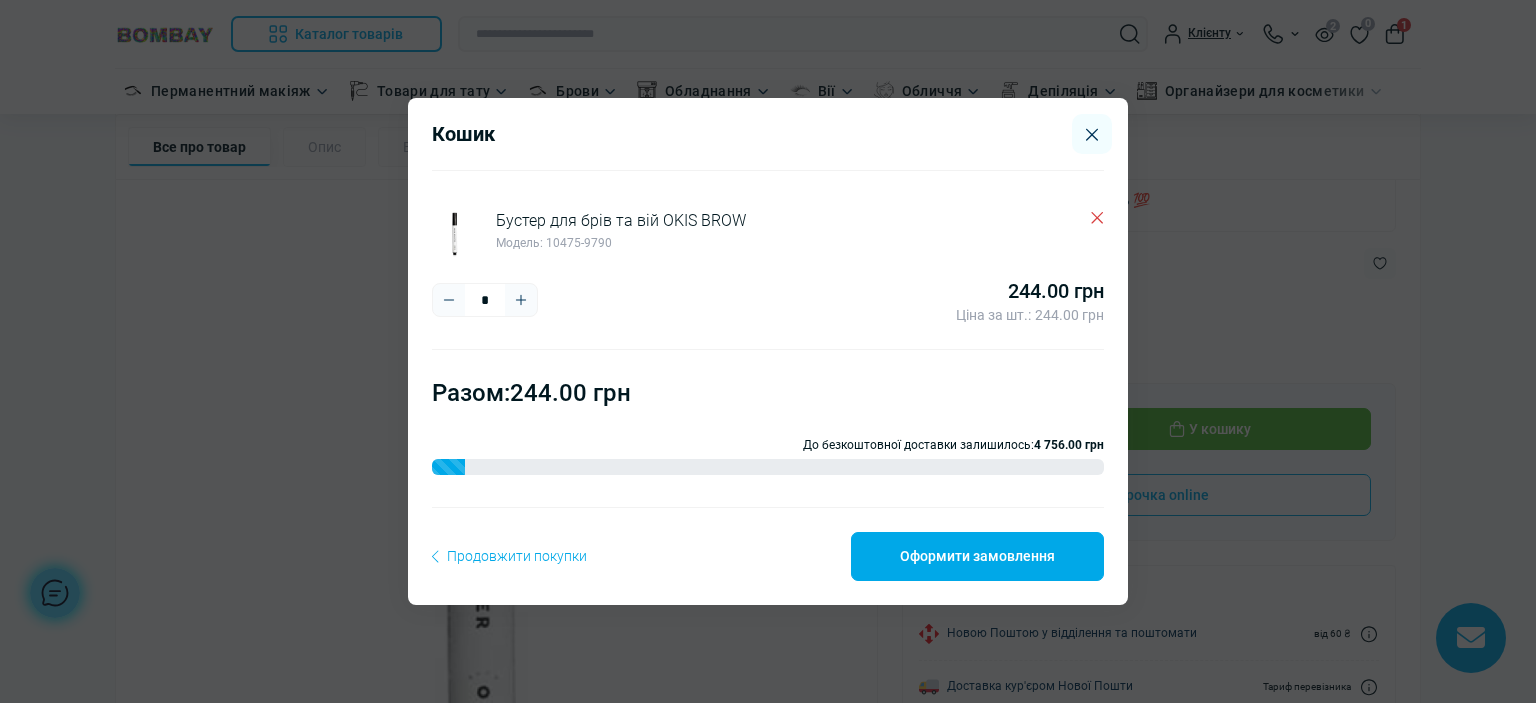 click 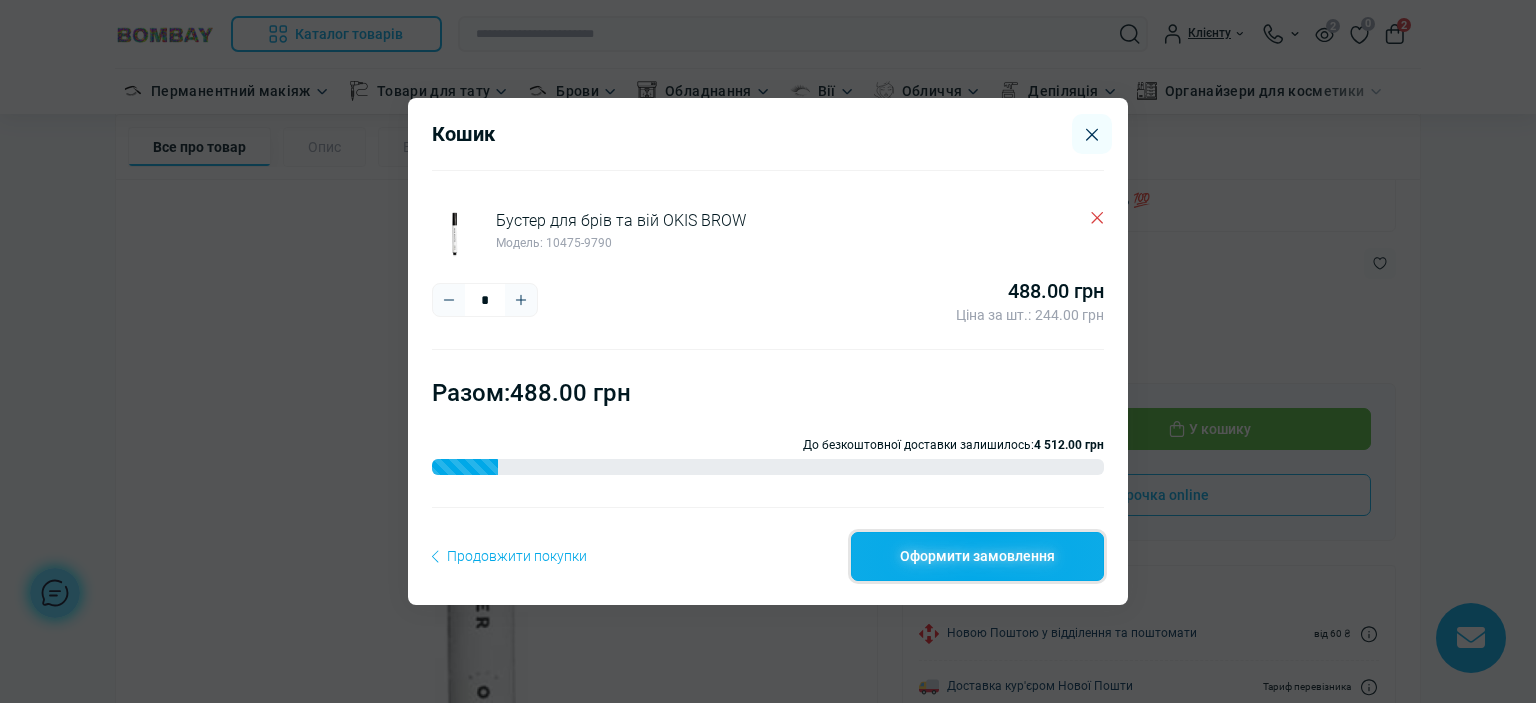 click on "Оформити замовлення" at bounding box center (977, 556) 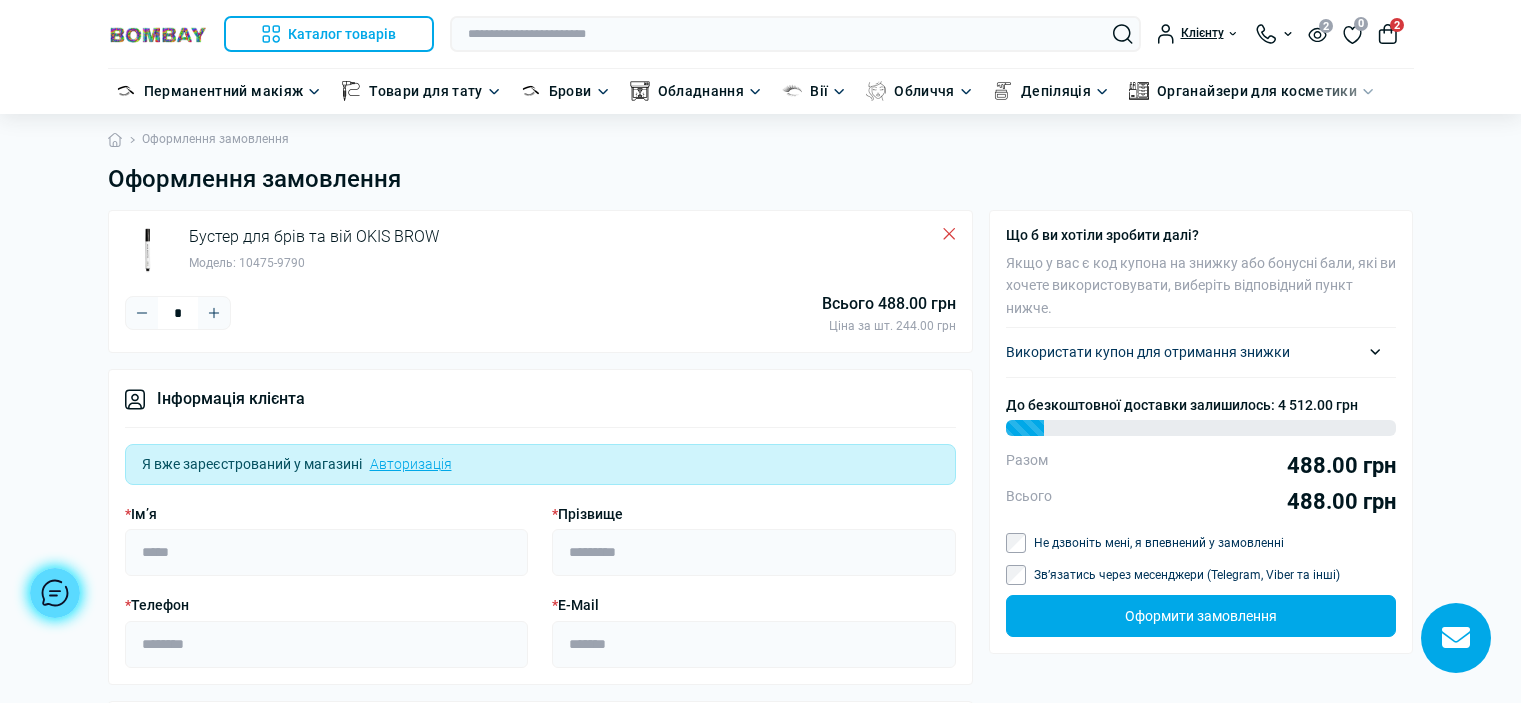 scroll, scrollTop: 0, scrollLeft: 0, axis: both 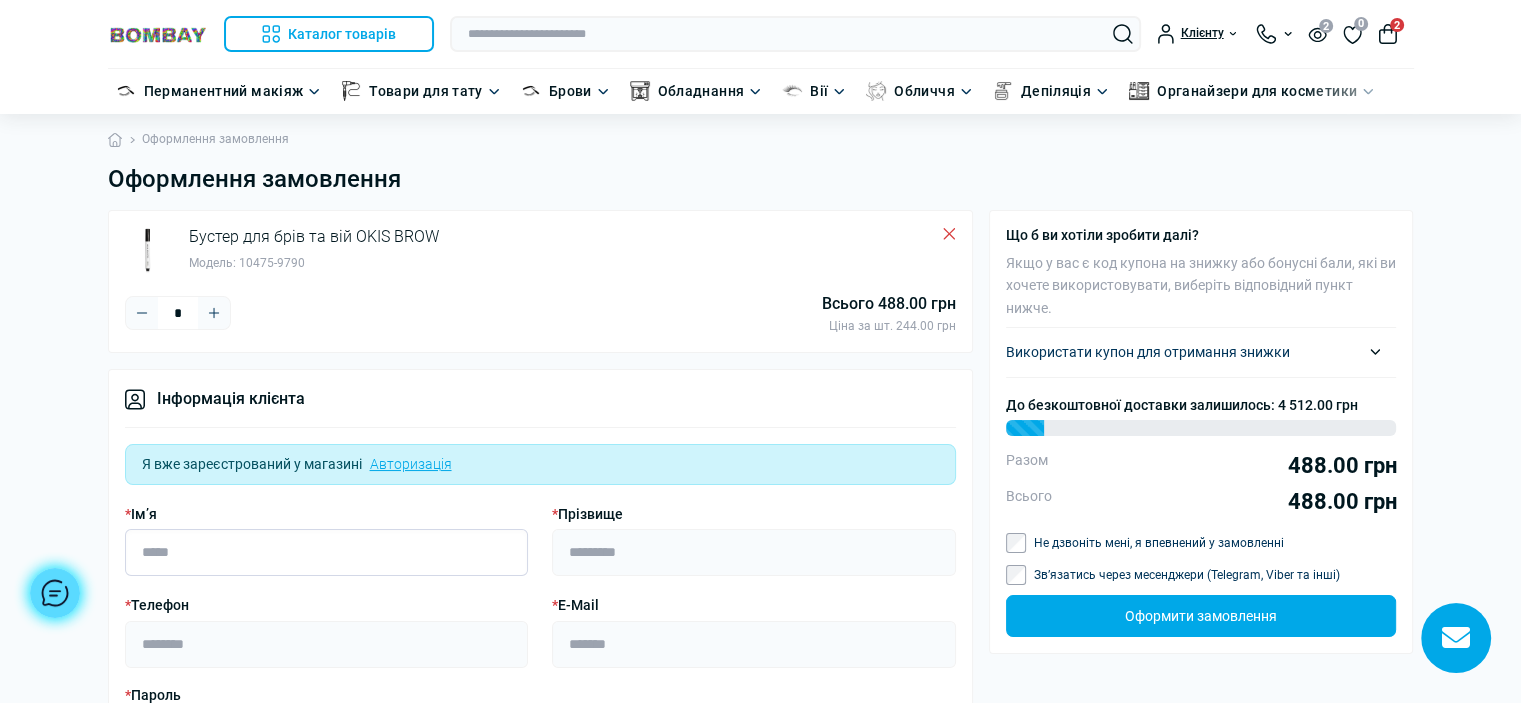 click on "* [LAST]" at bounding box center (327, 552) 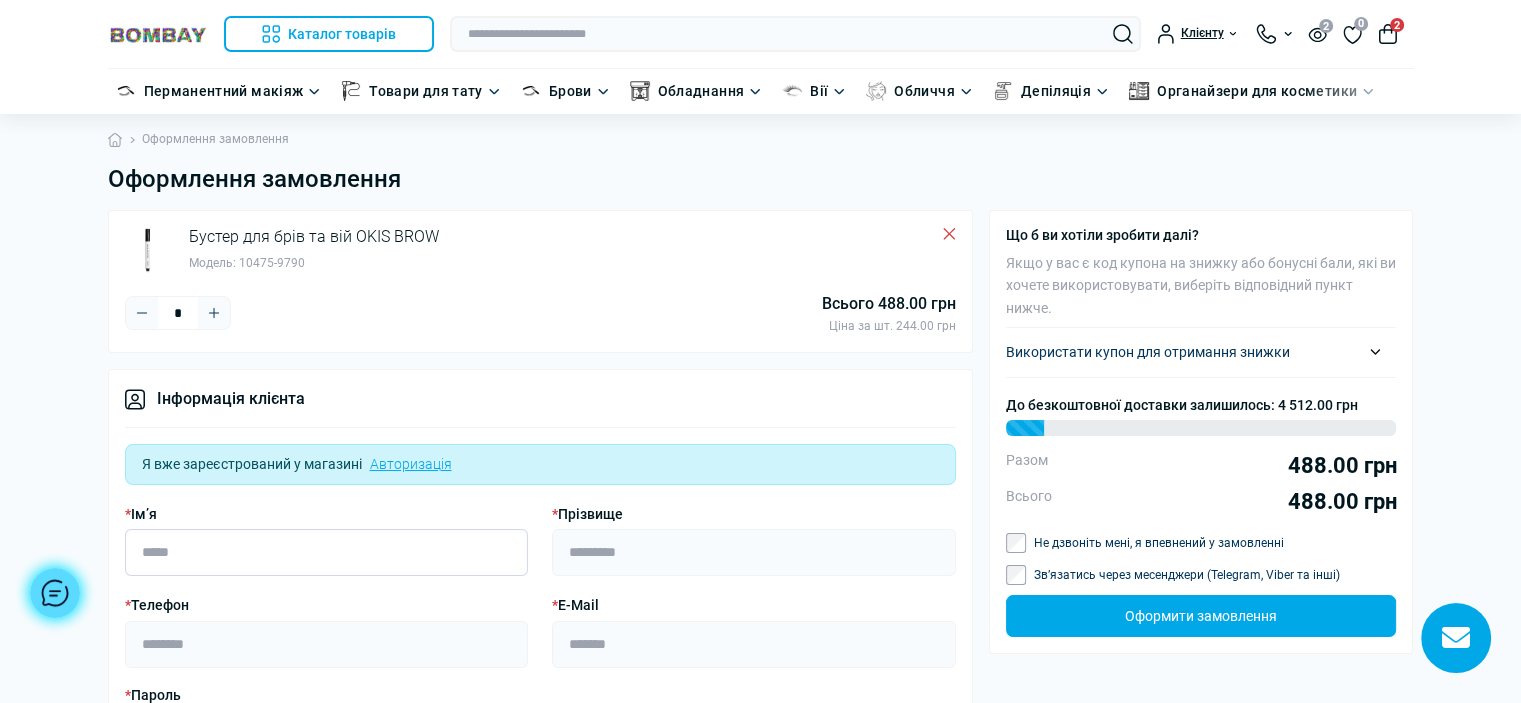 type on "********" 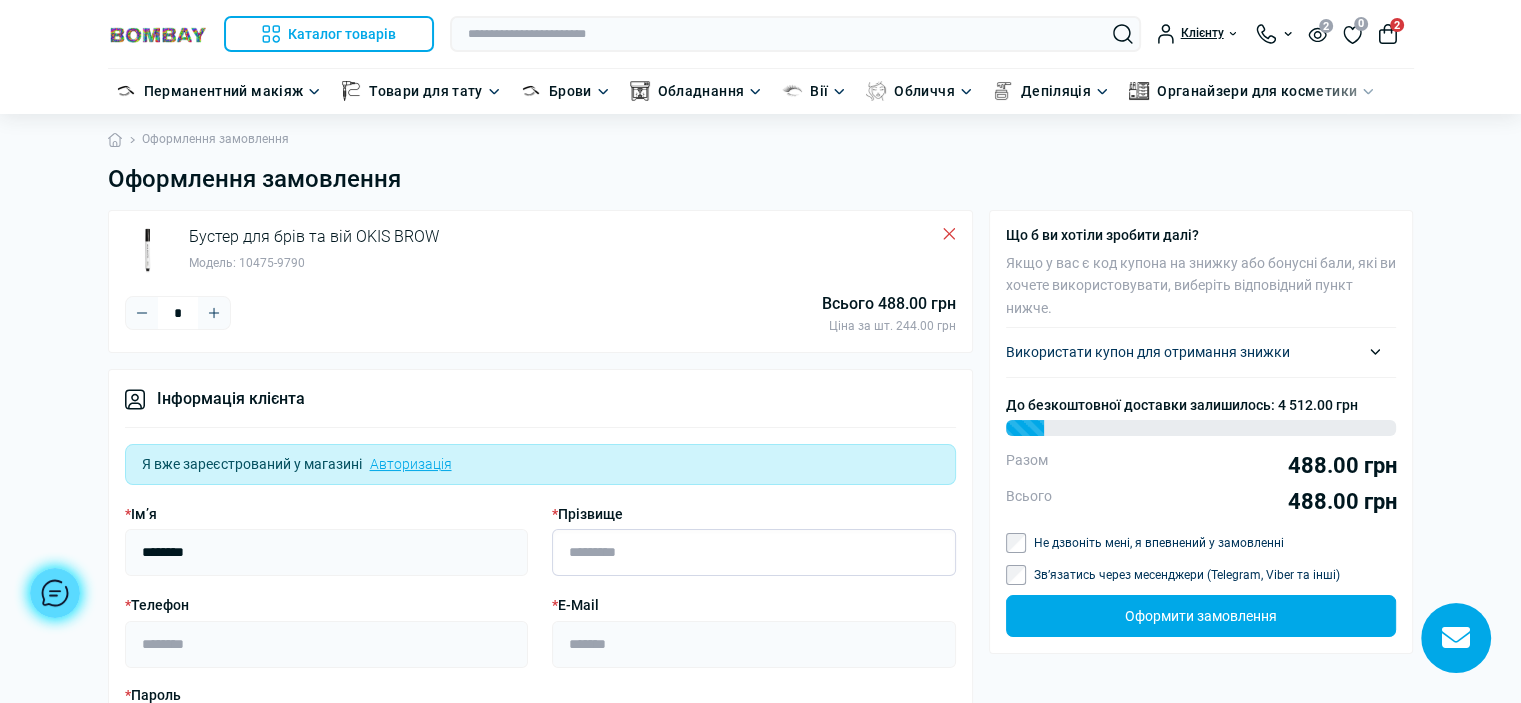 type on "*******" 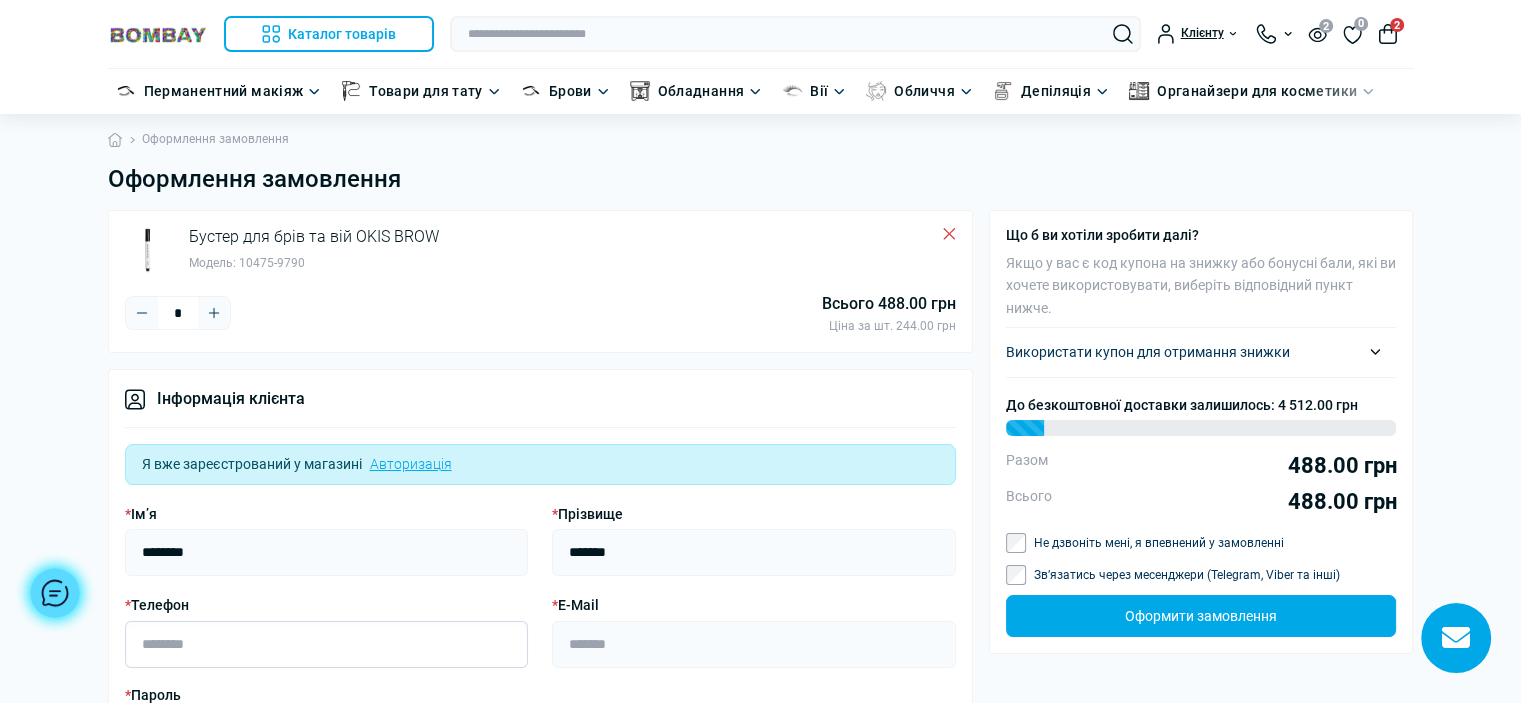 type on "**********" 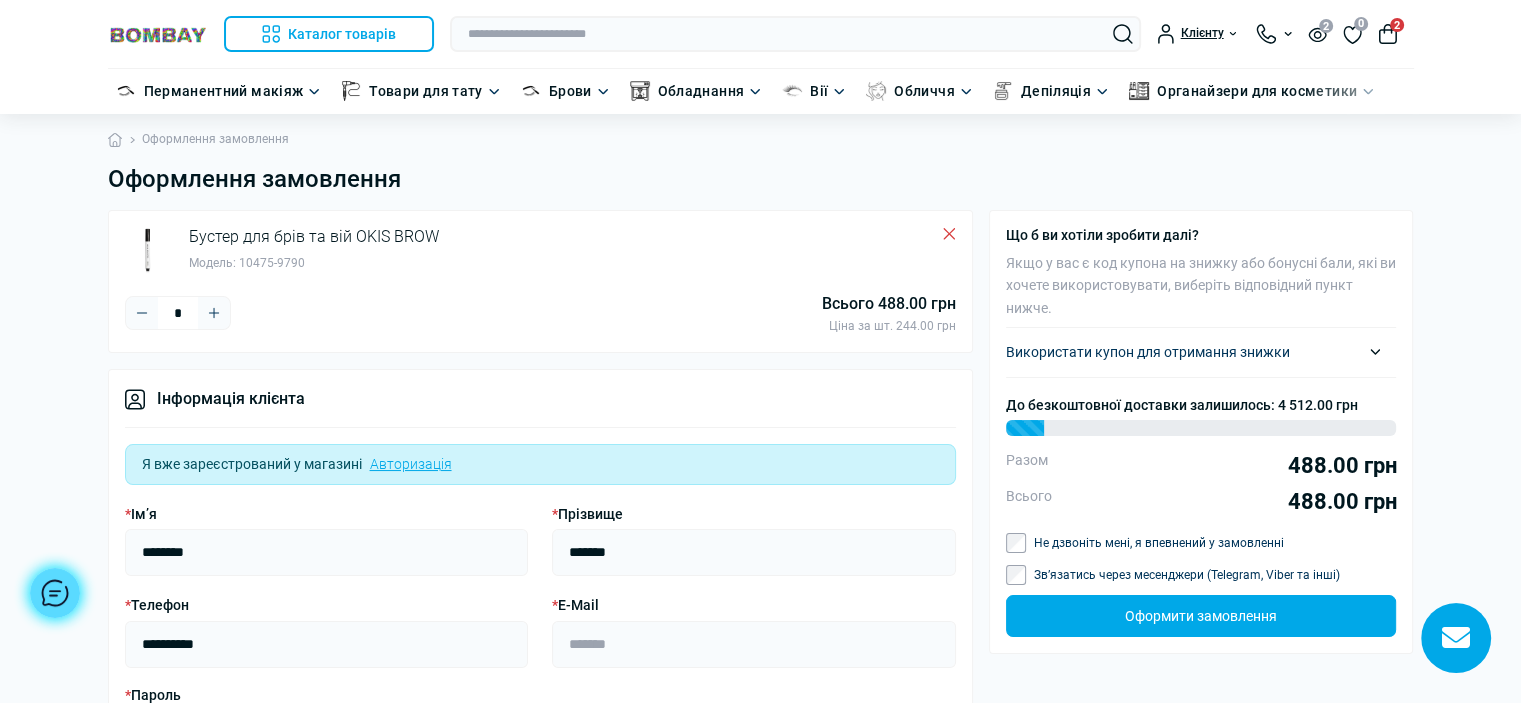 select on "****" 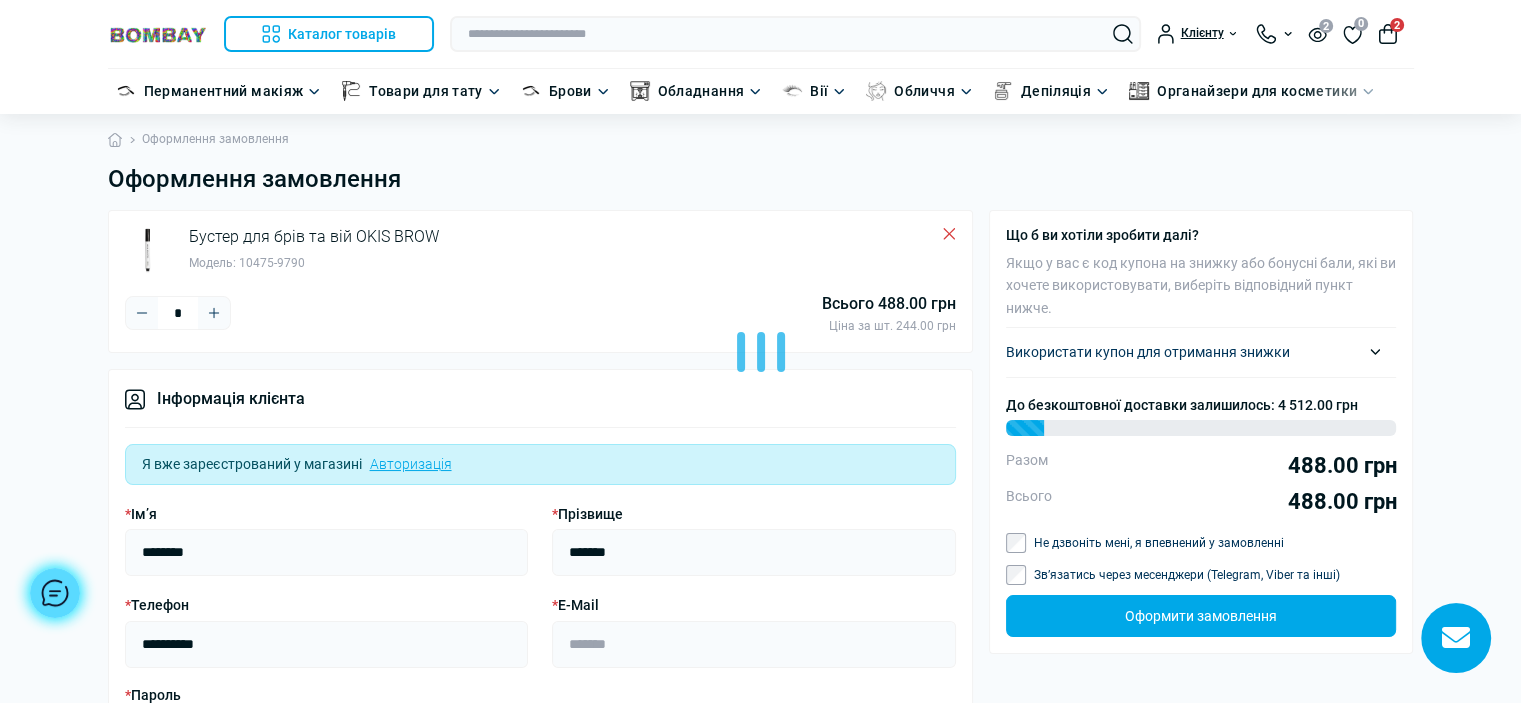 scroll, scrollTop: 100, scrollLeft: 0, axis: vertical 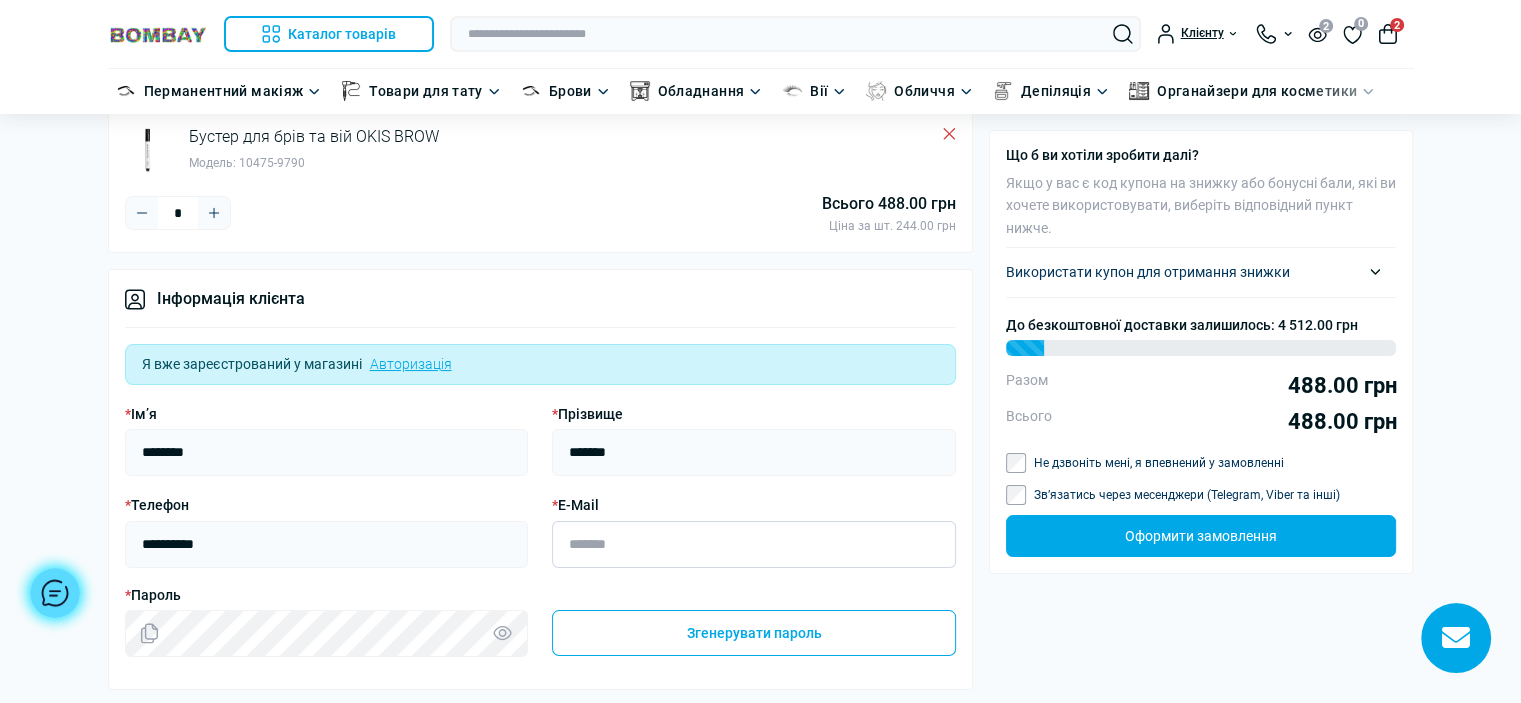 click on "*                                     E-Mail" at bounding box center [754, 544] 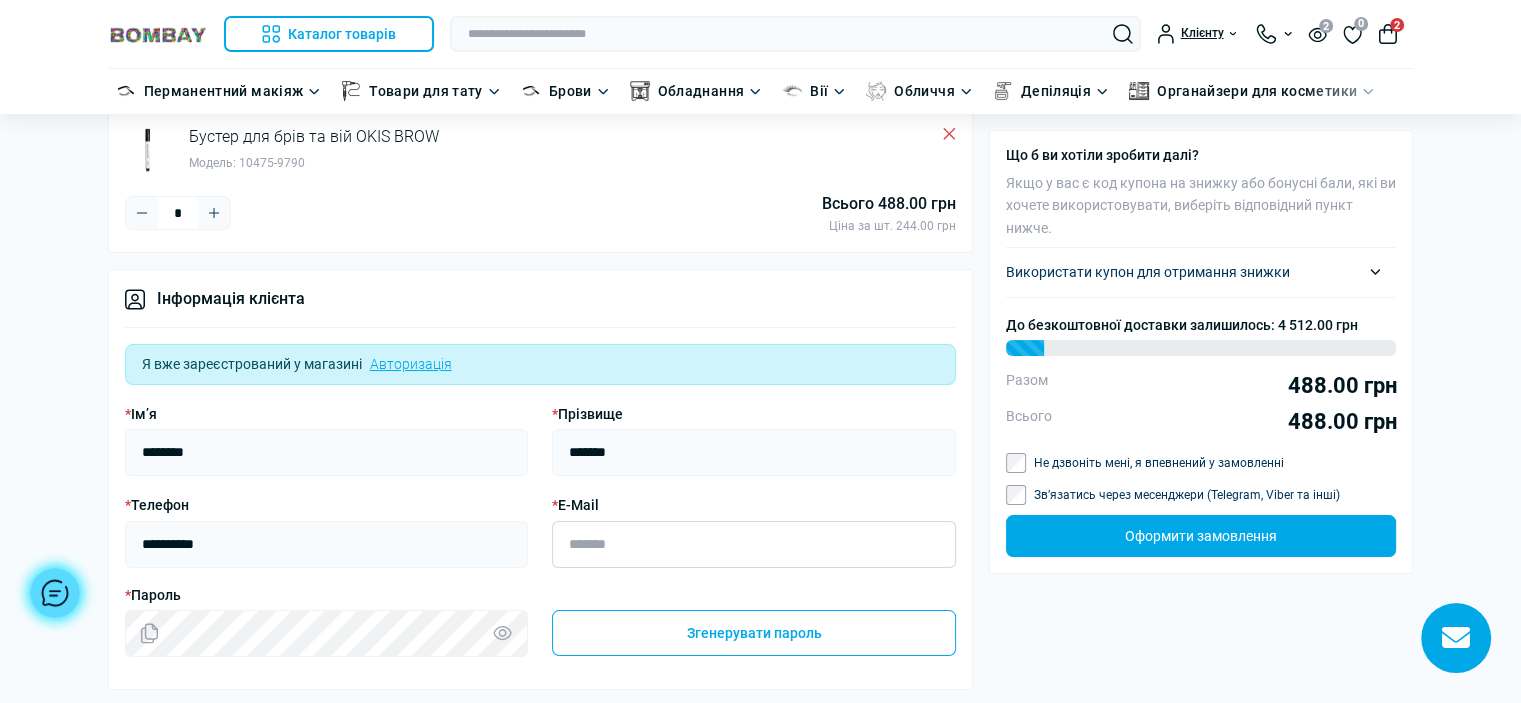 type on "**********" 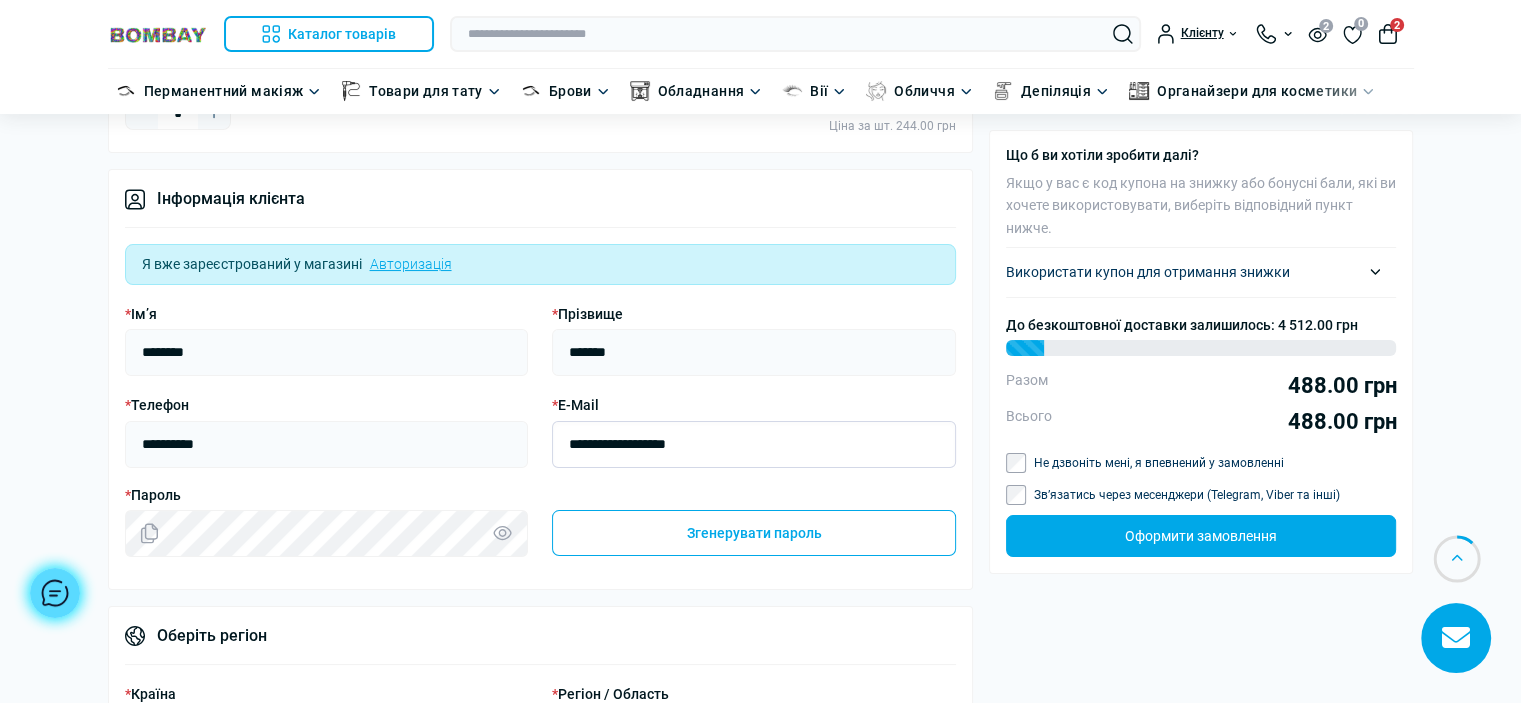 scroll, scrollTop: 300, scrollLeft: 0, axis: vertical 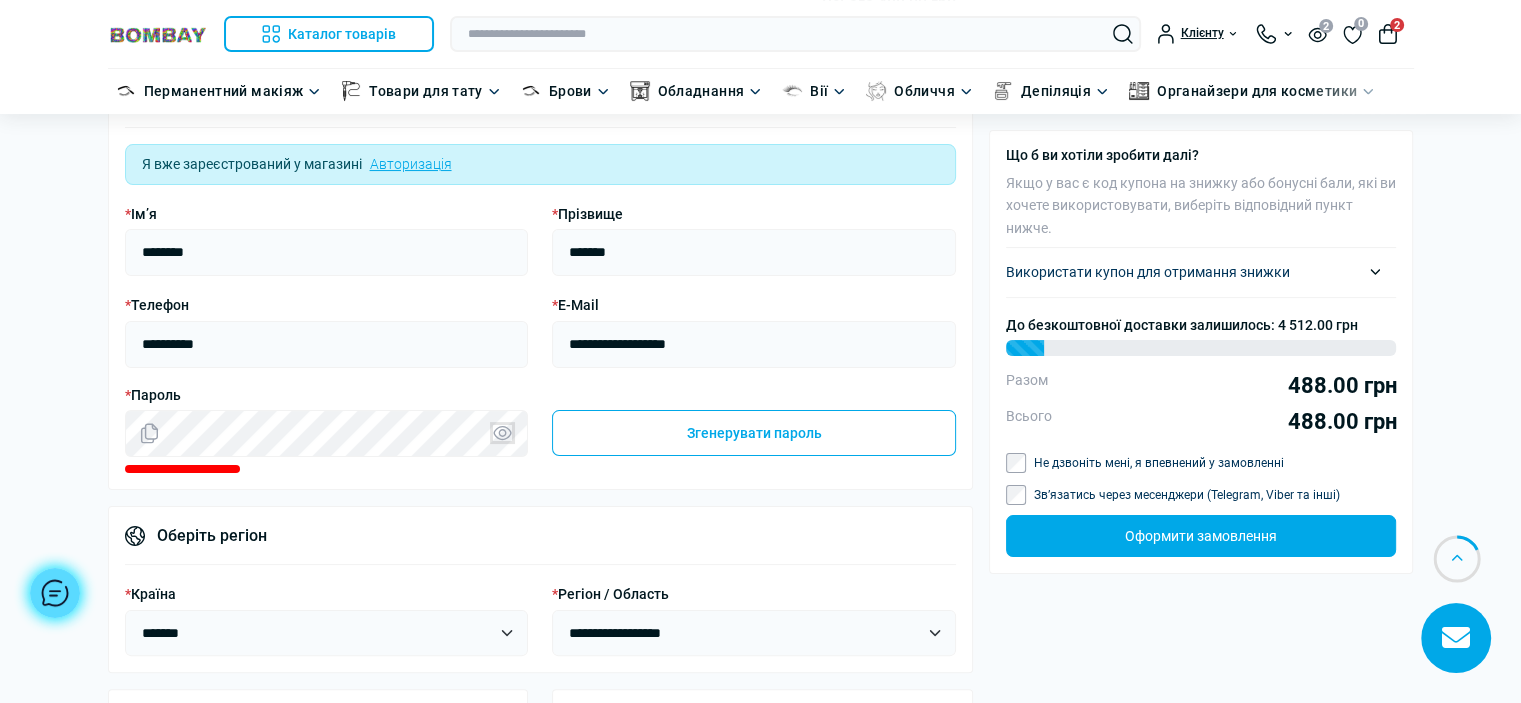 click at bounding box center [502, 433] 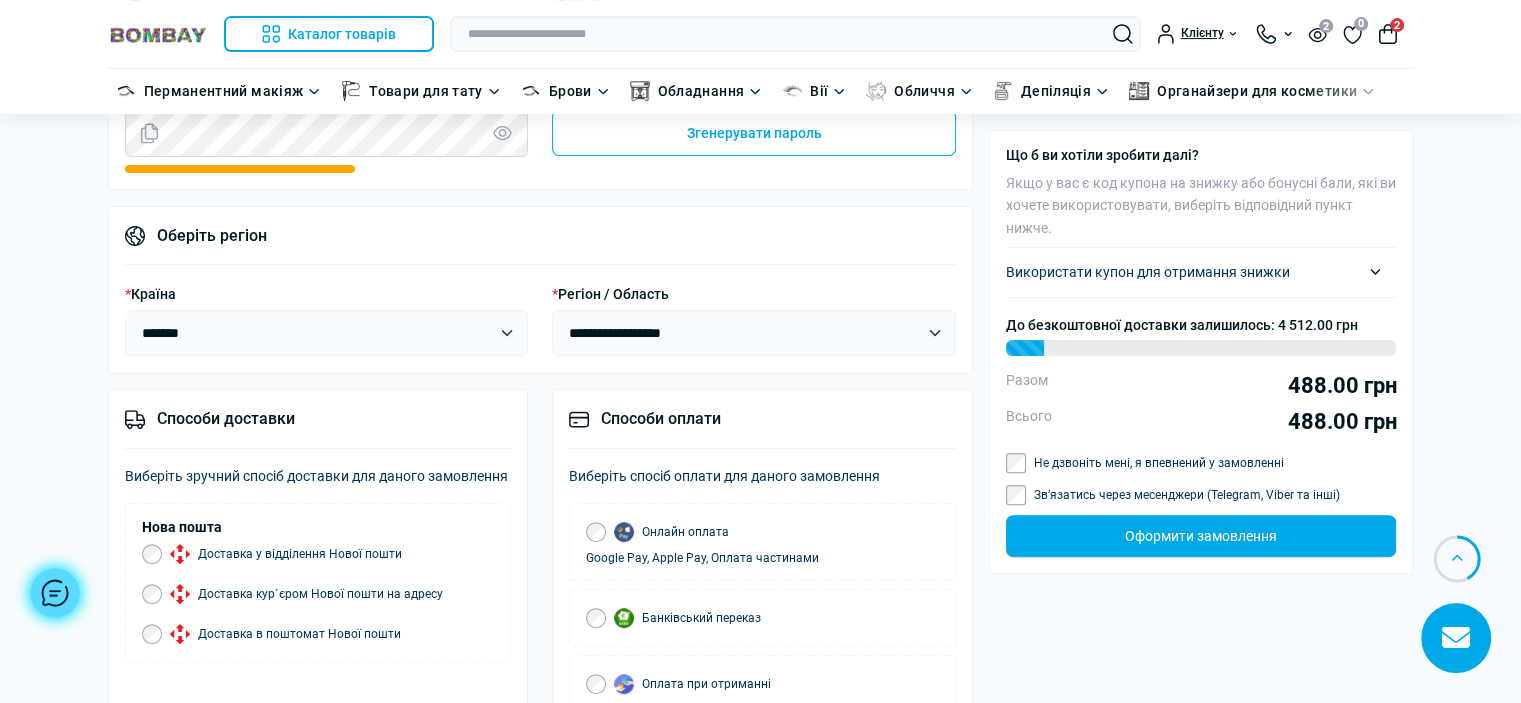 scroll, scrollTop: 700, scrollLeft: 0, axis: vertical 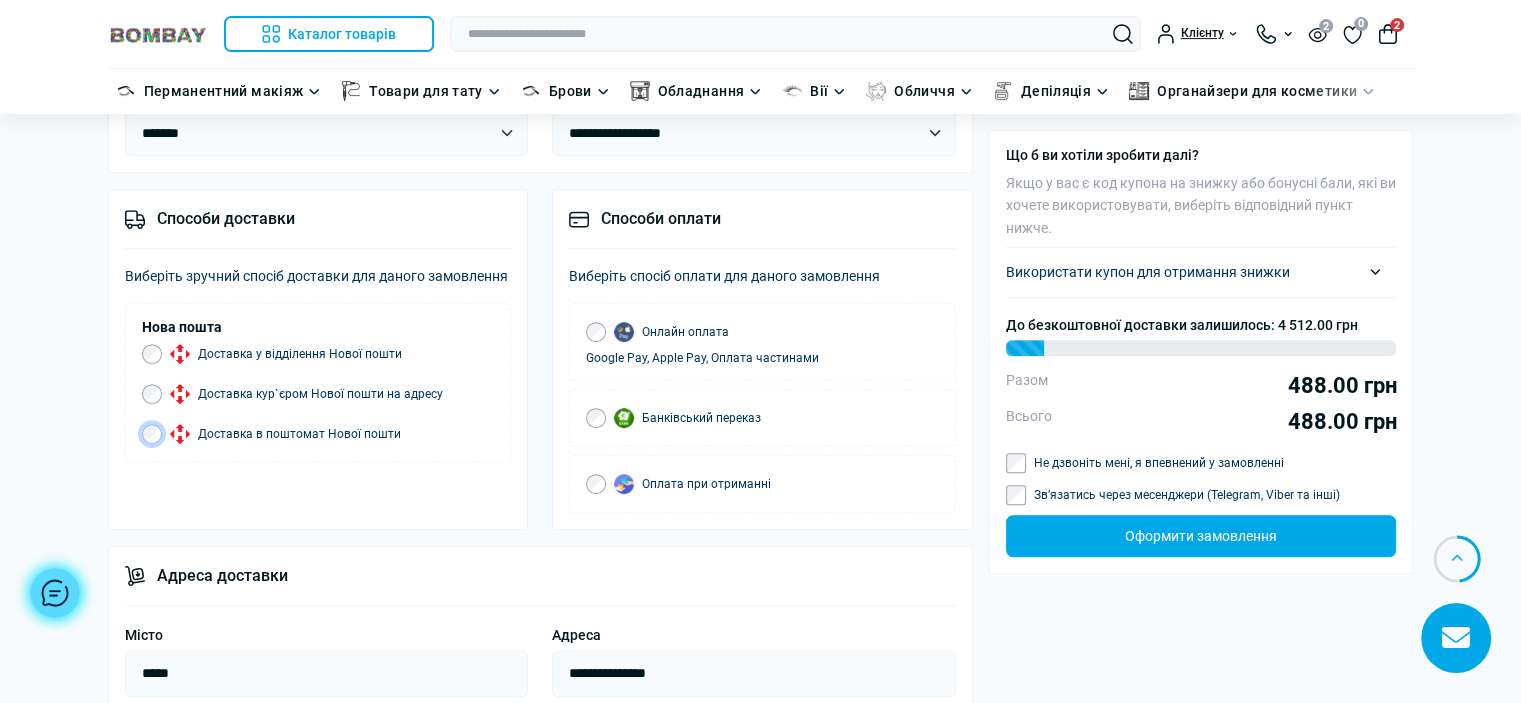 type 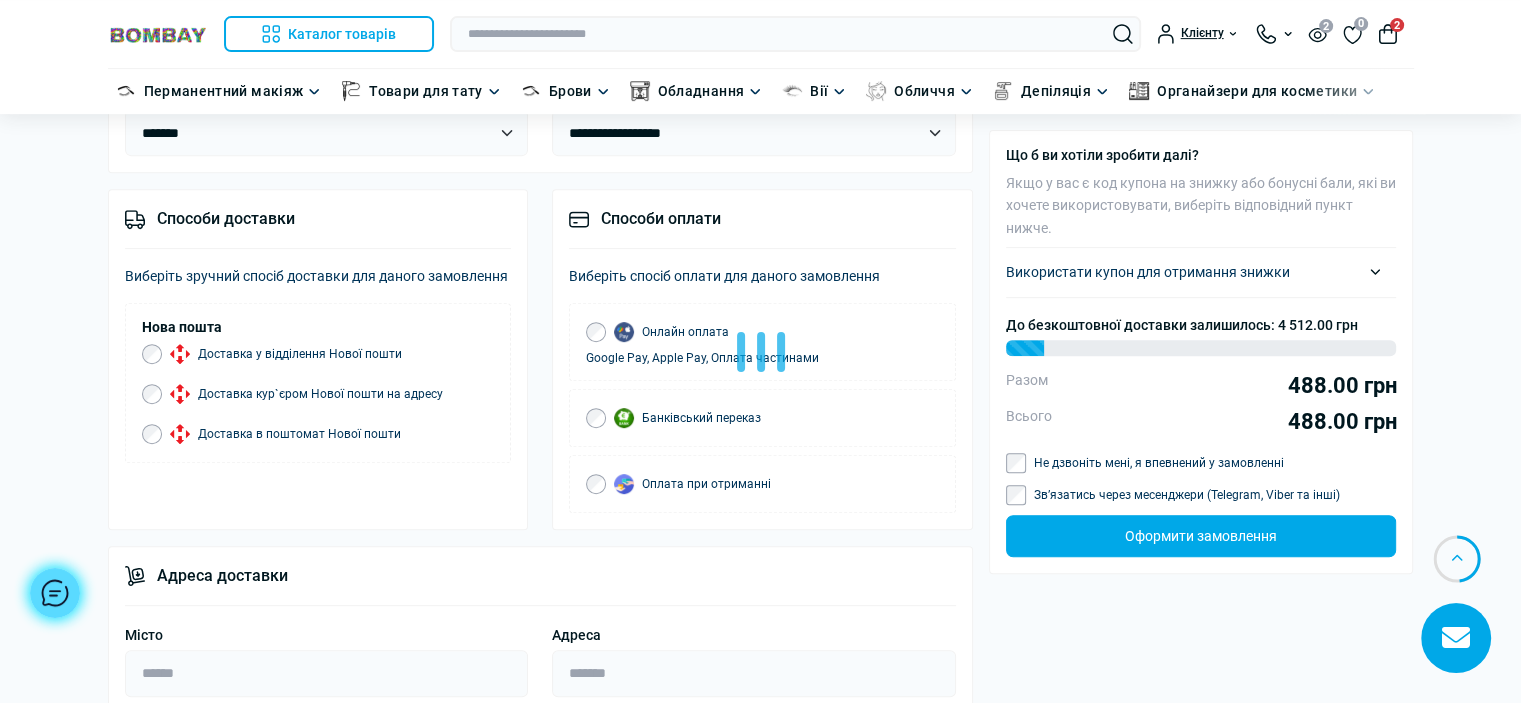 scroll, scrollTop: 1000, scrollLeft: 0, axis: vertical 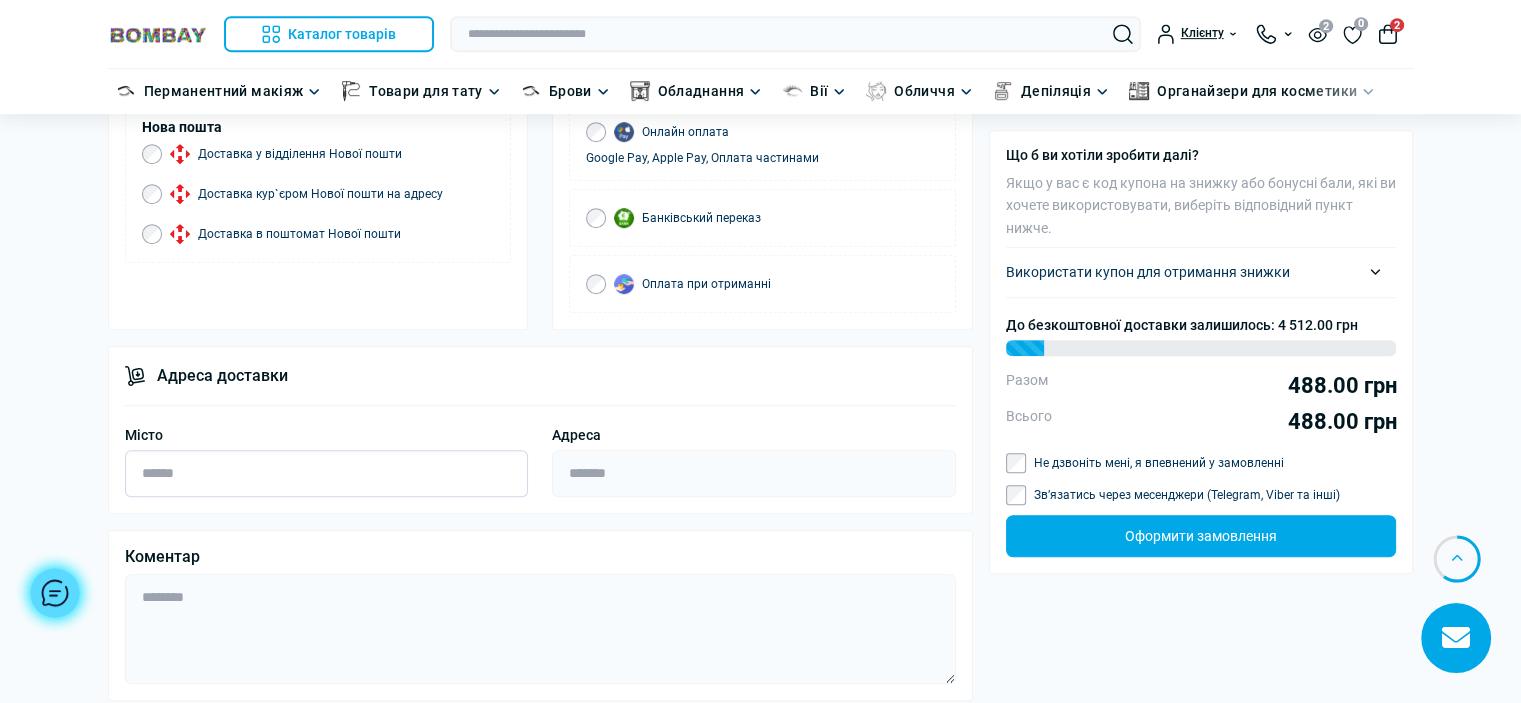click on "Місто" at bounding box center (327, 473) 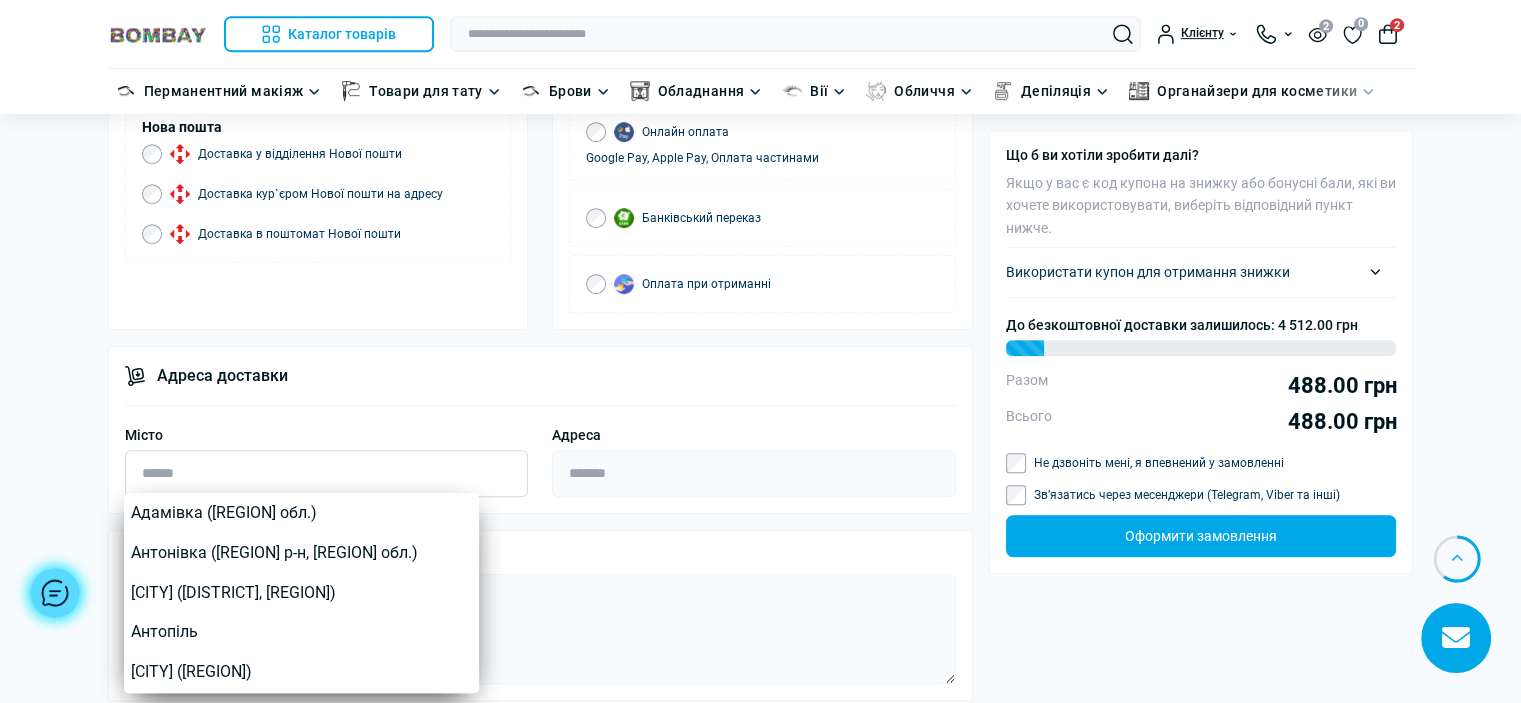 scroll, scrollTop: 1100, scrollLeft: 0, axis: vertical 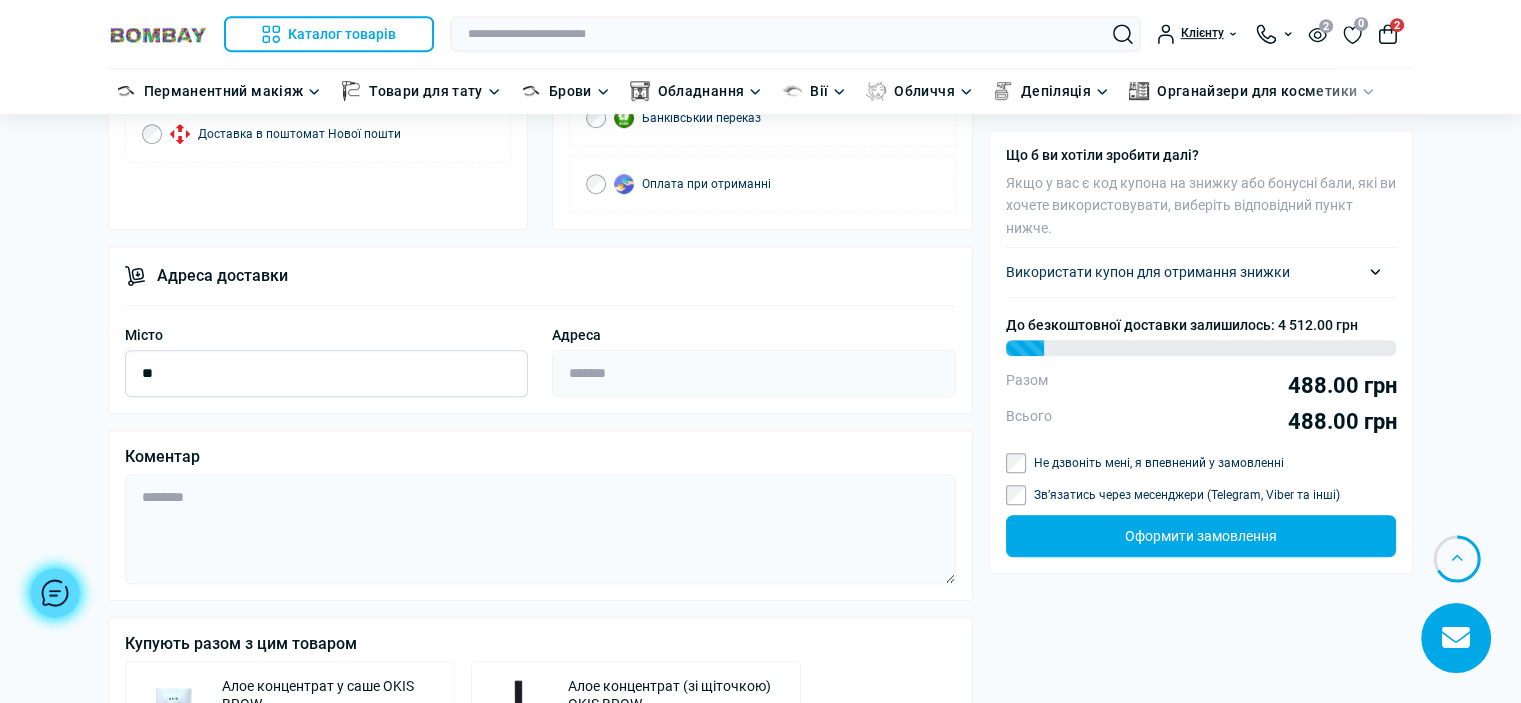 type on "*" 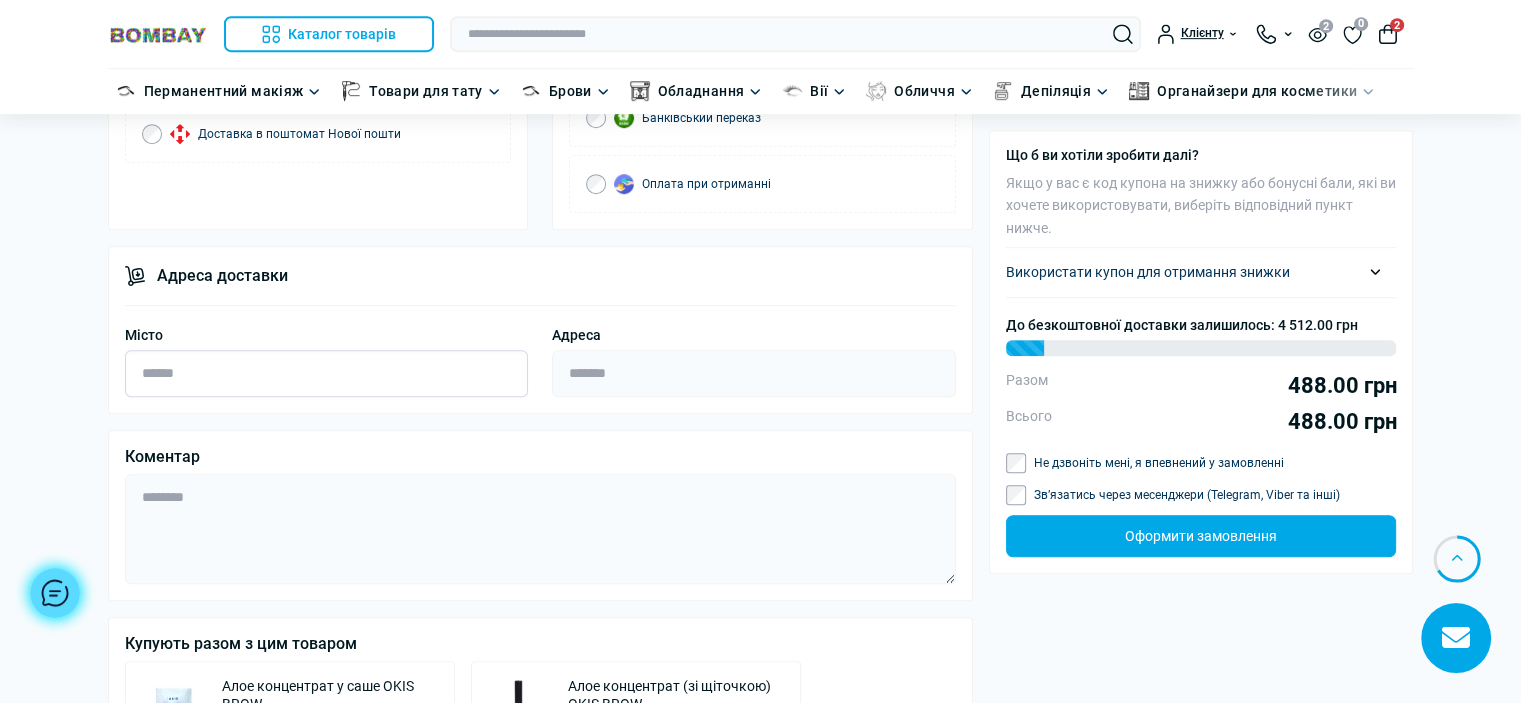 scroll, scrollTop: 8374, scrollLeft: 0, axis: vertical 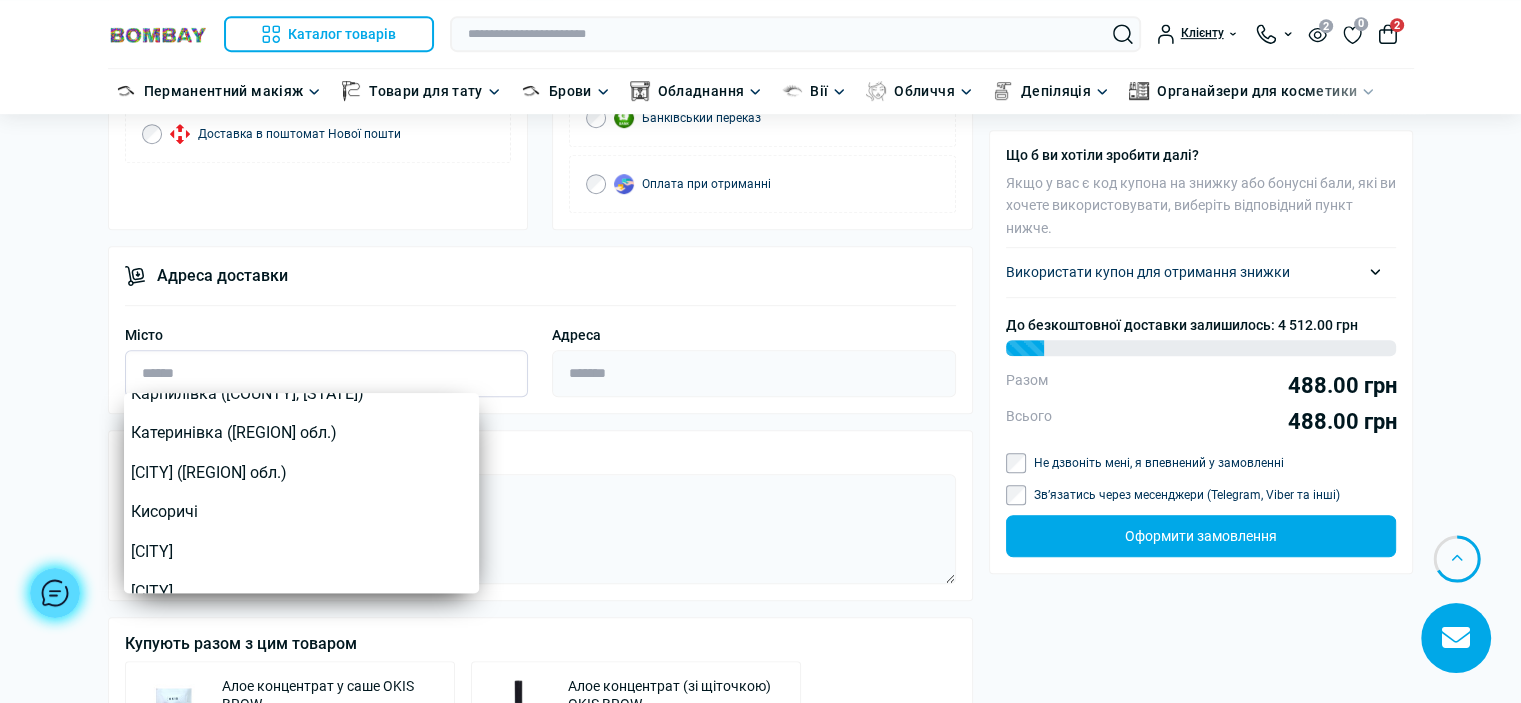 type on "*" 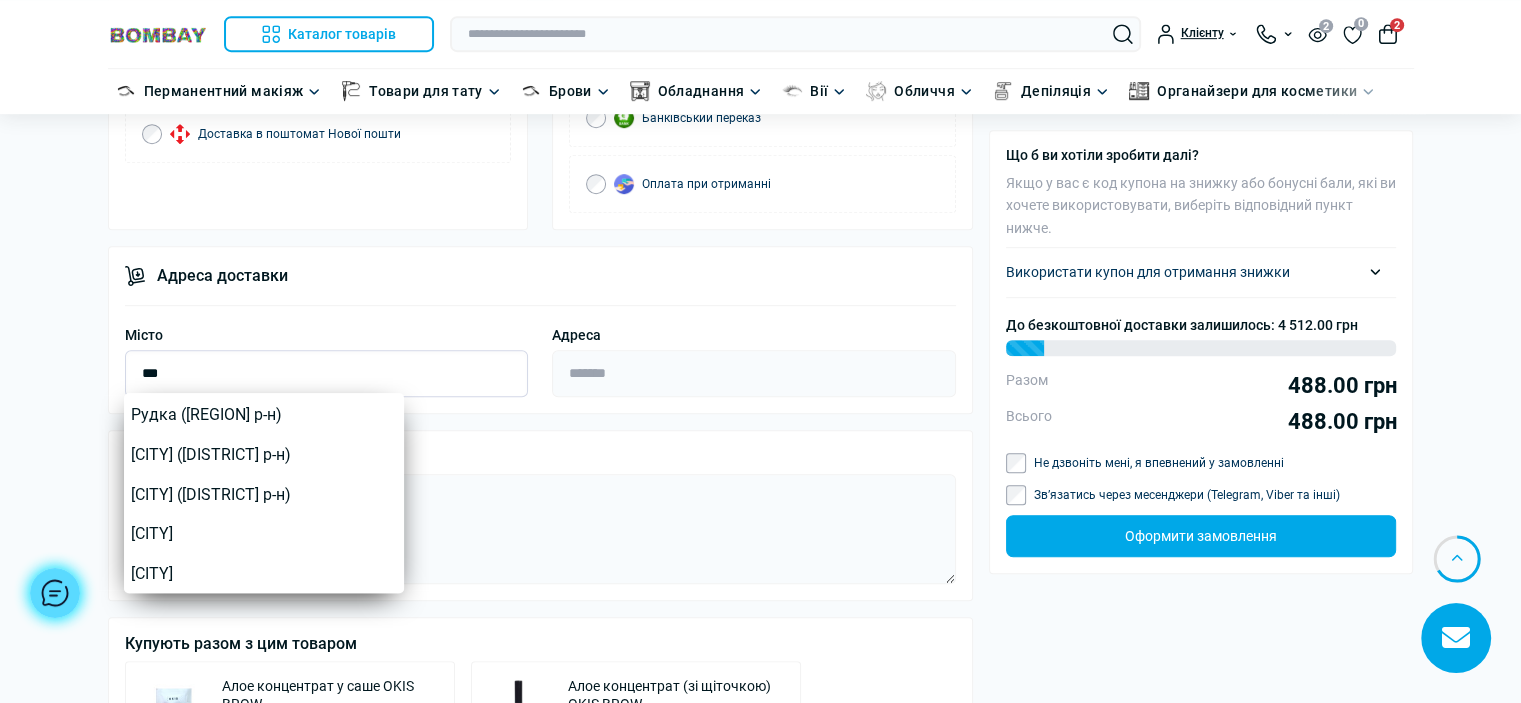 scroll, scrollTop: 0, scrollLeft: 0, axis: both 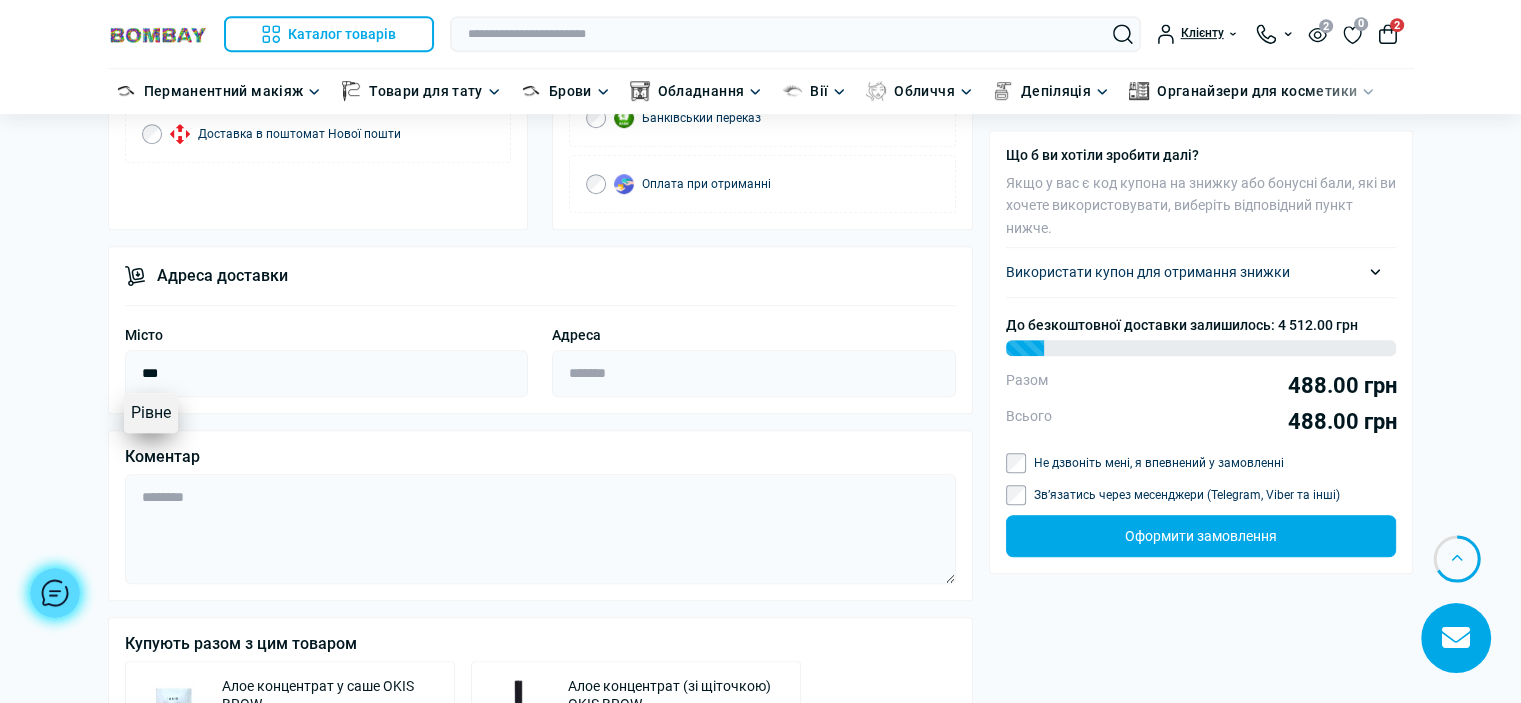 click on "Рівне" at bounding box center (151, 413) 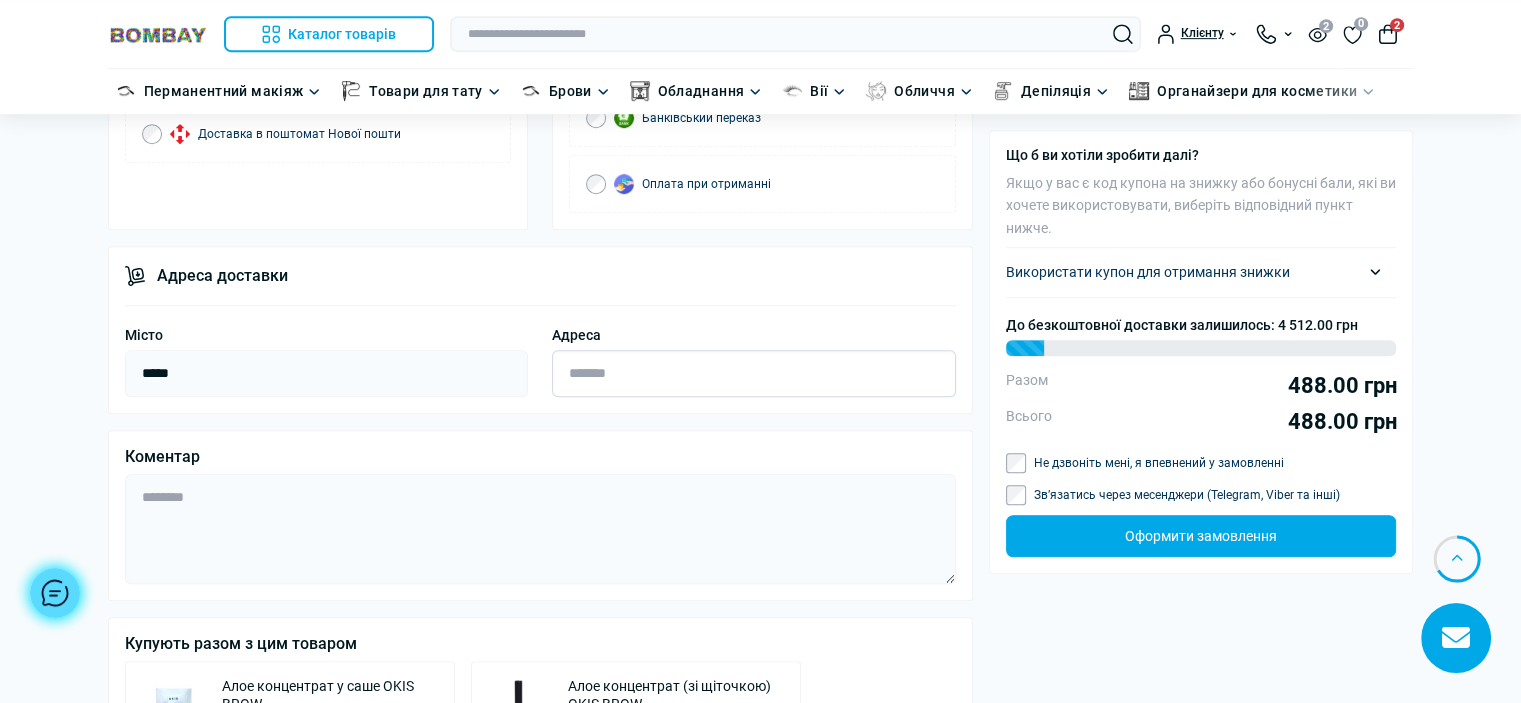 drag, startPoint x: 677, startPoint y: 364, endPoint x: 692, endPoint y: 369, distance: 15.811388 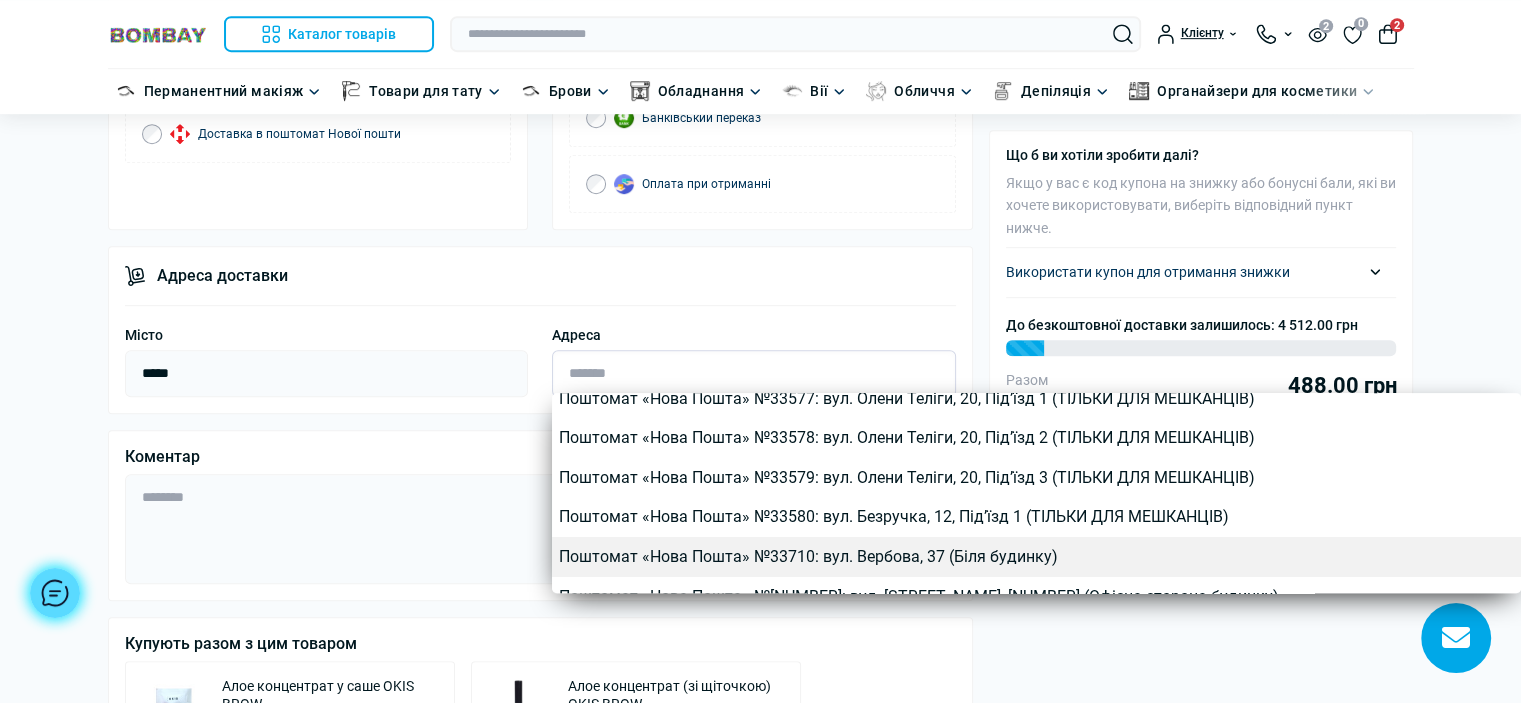 scroll, scrollTop: 7400, scrollLeft: 0, axis: vertical 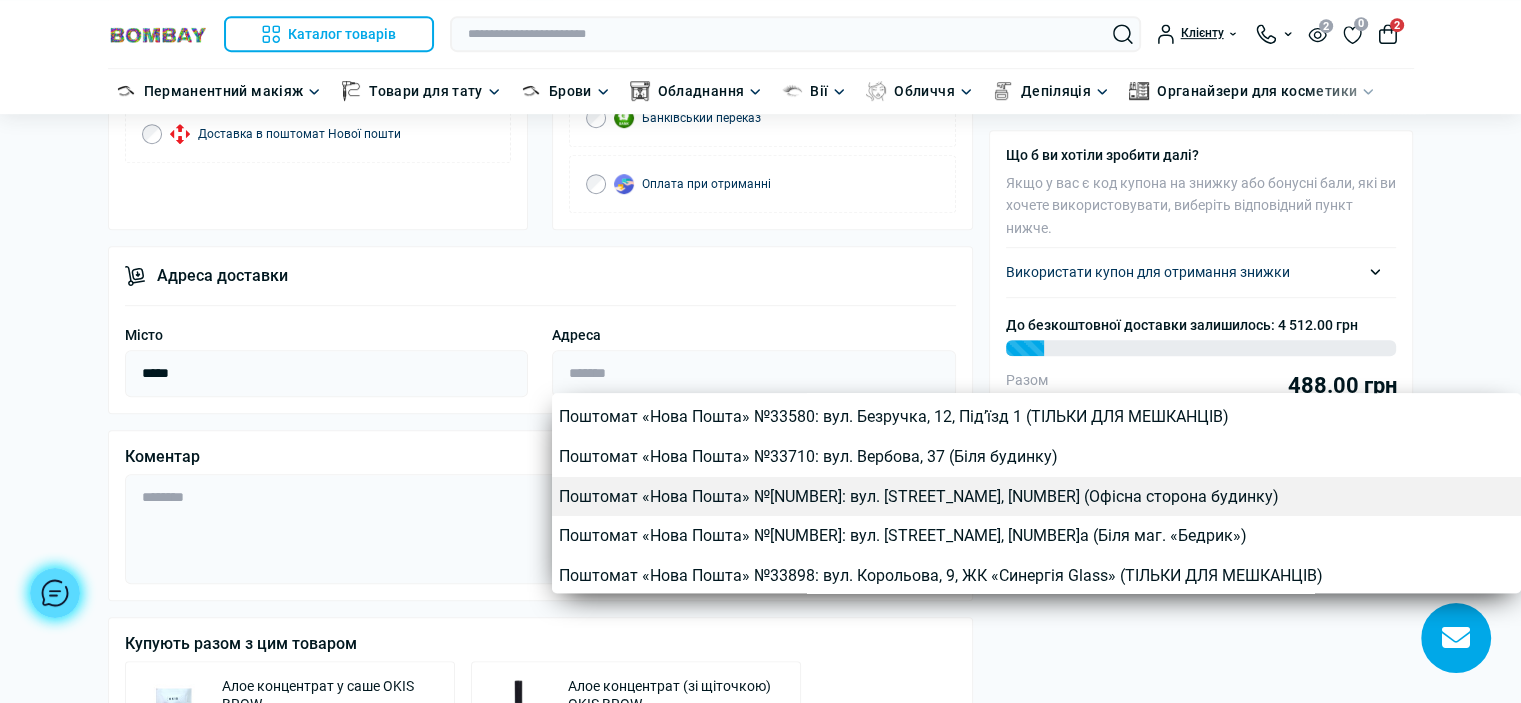 click on "Поштомат «Нова Пошта» №33711: вул. Міцкевича, 5 (Офісна сторона будинку)" at bounding box center (1036, 497) 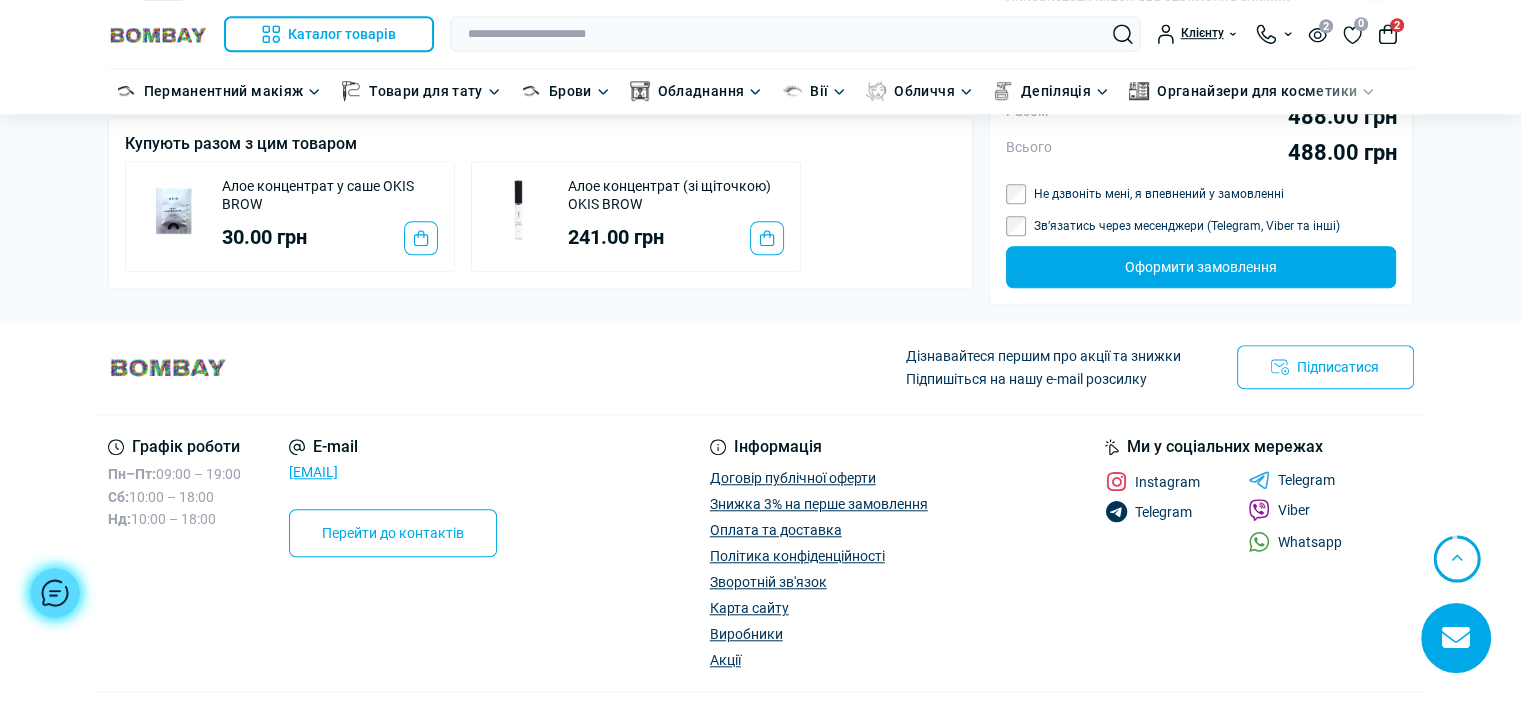 scroll, scrollTop: 1671, scrollLeft: 0, axis: vertical 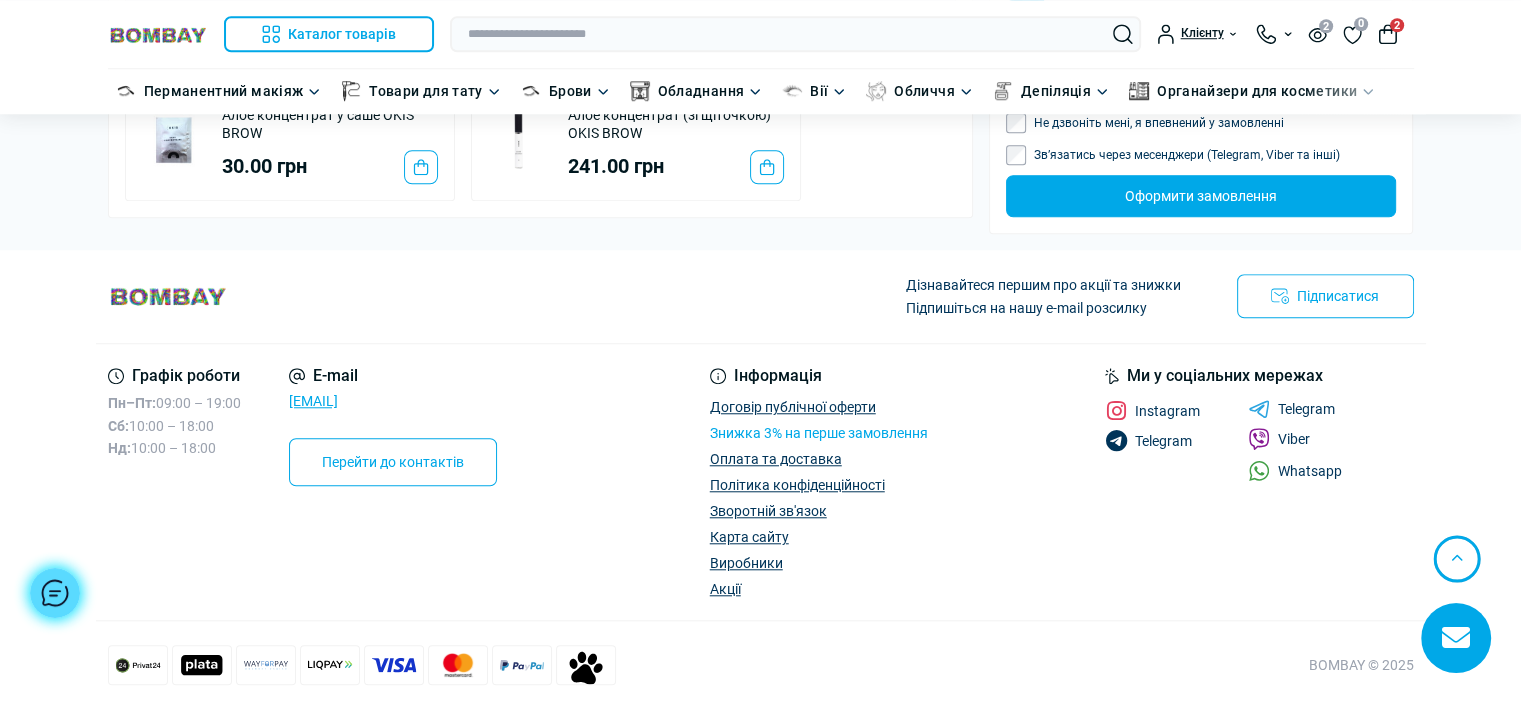 click on "Знижка 3% на перше замовлення" at bounding box center (819, 433) 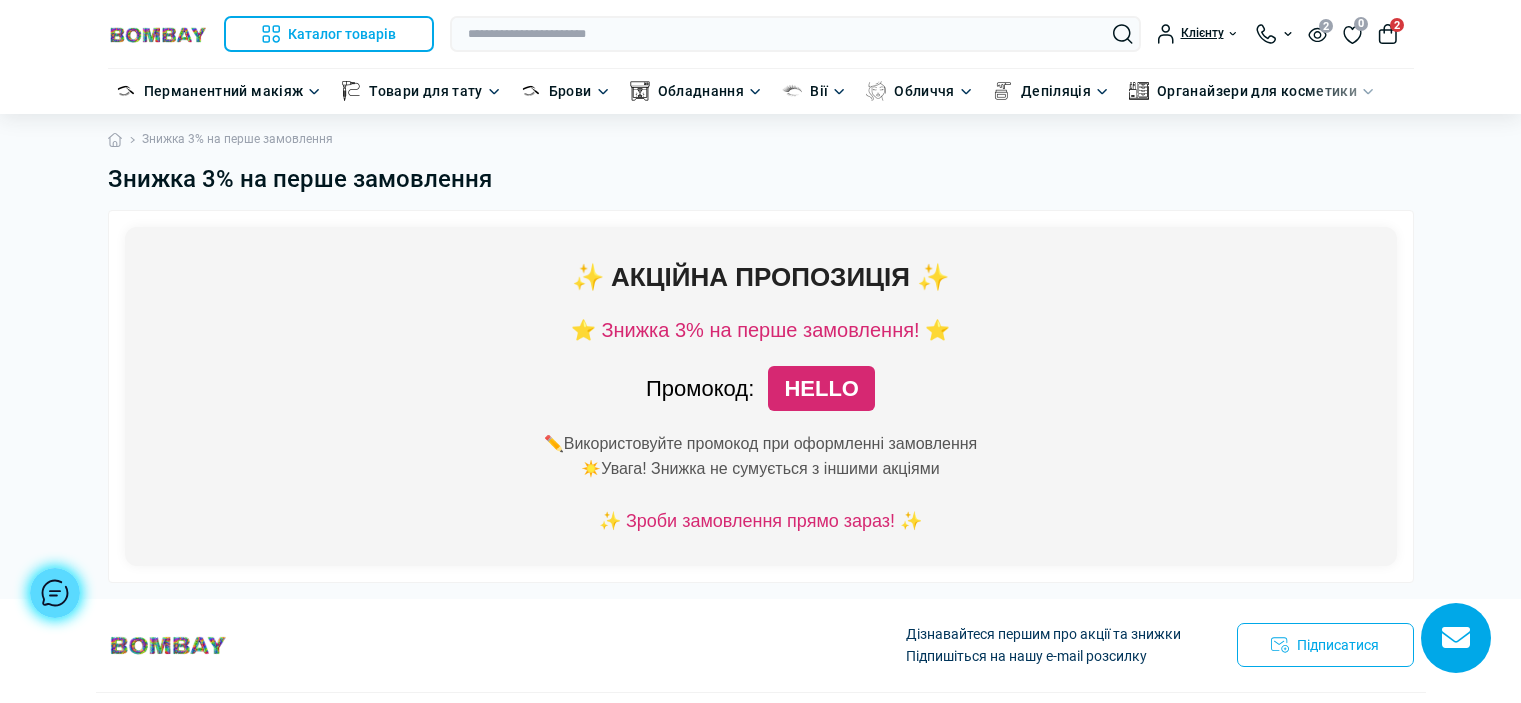 scroll, scrollTop: 0, scrollLeft: 0, axis: both 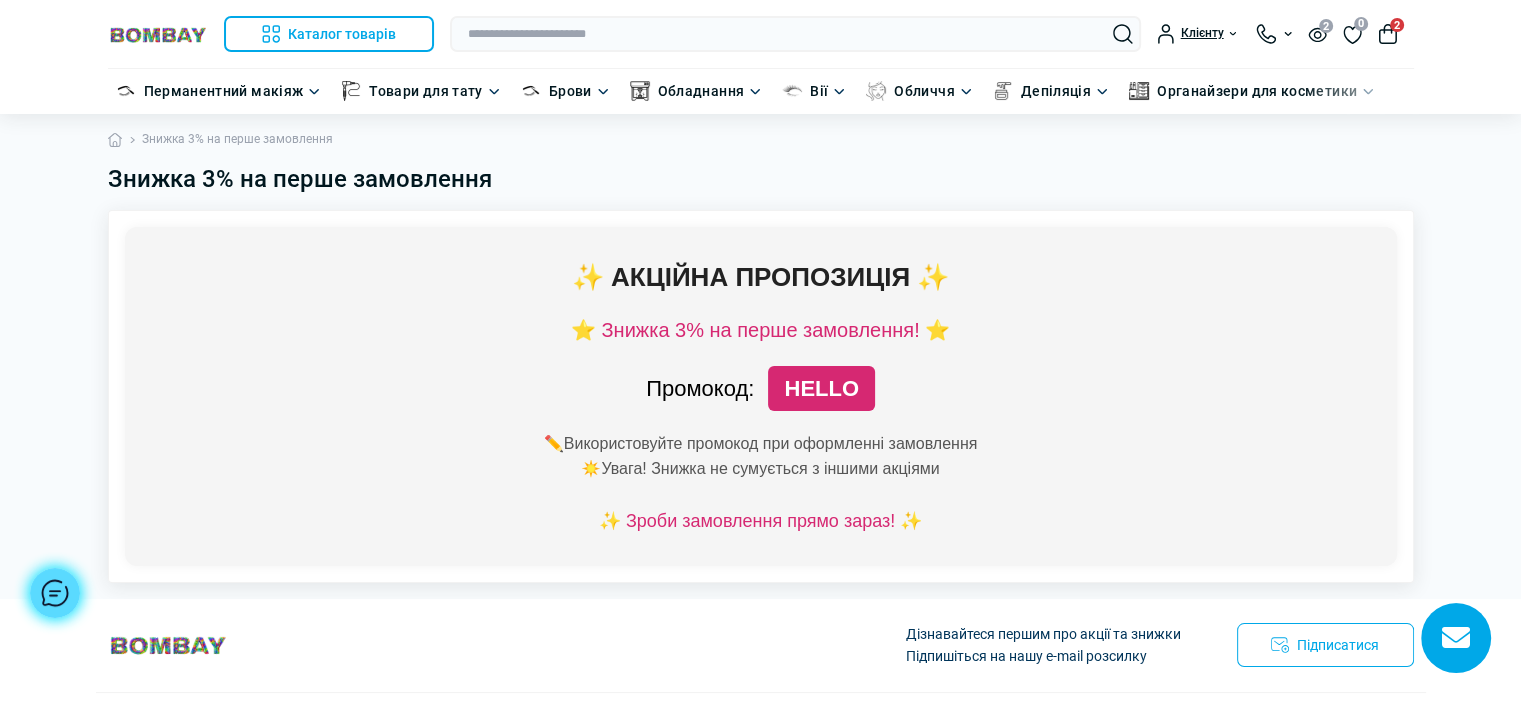 drag, startPoint x: 817, startPoint y: 390, endPoint x: 863, endPoint y: 399, distance: 46.872166 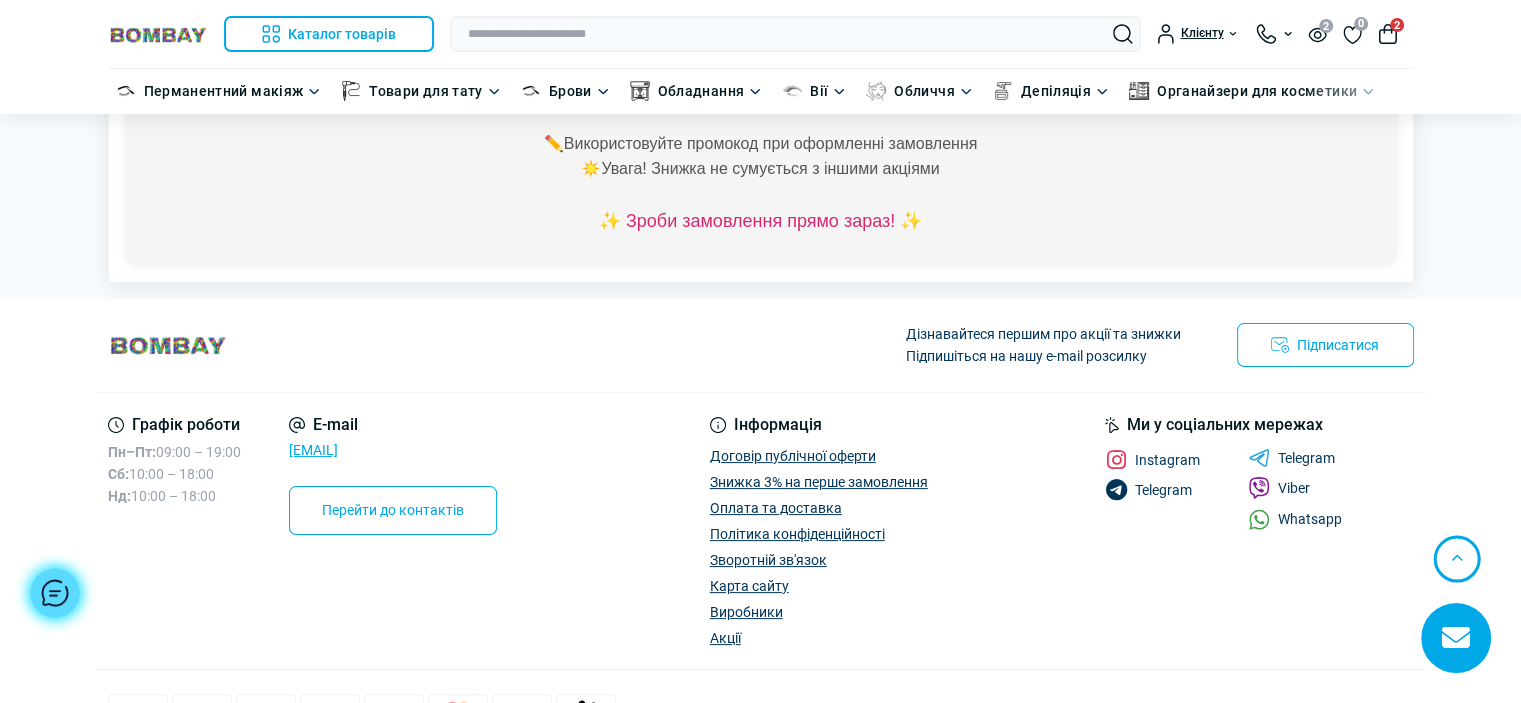 scroll, scrollTop: 353, scrollLeft: 0, axis: vertical 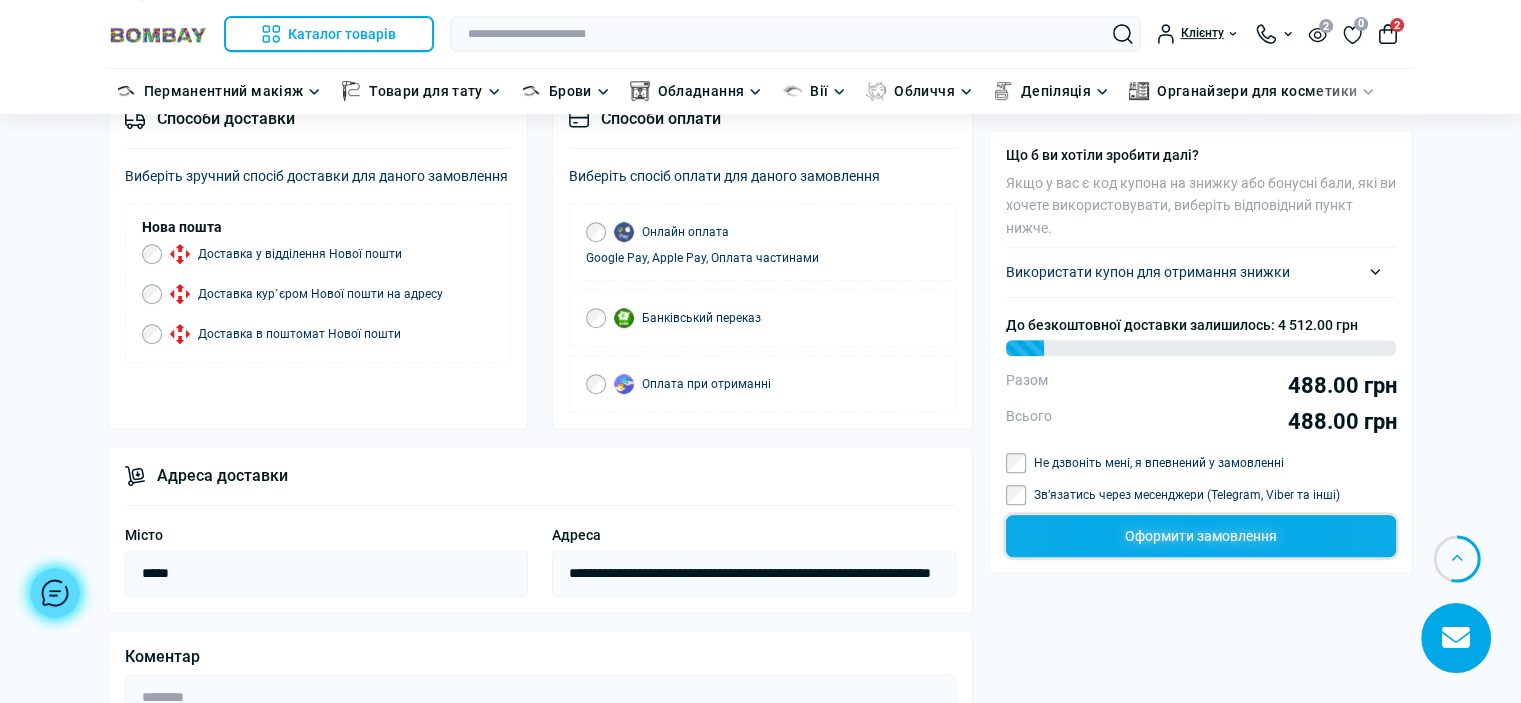 click on "Оформити замовлення" at bounding box center [1201, 536] 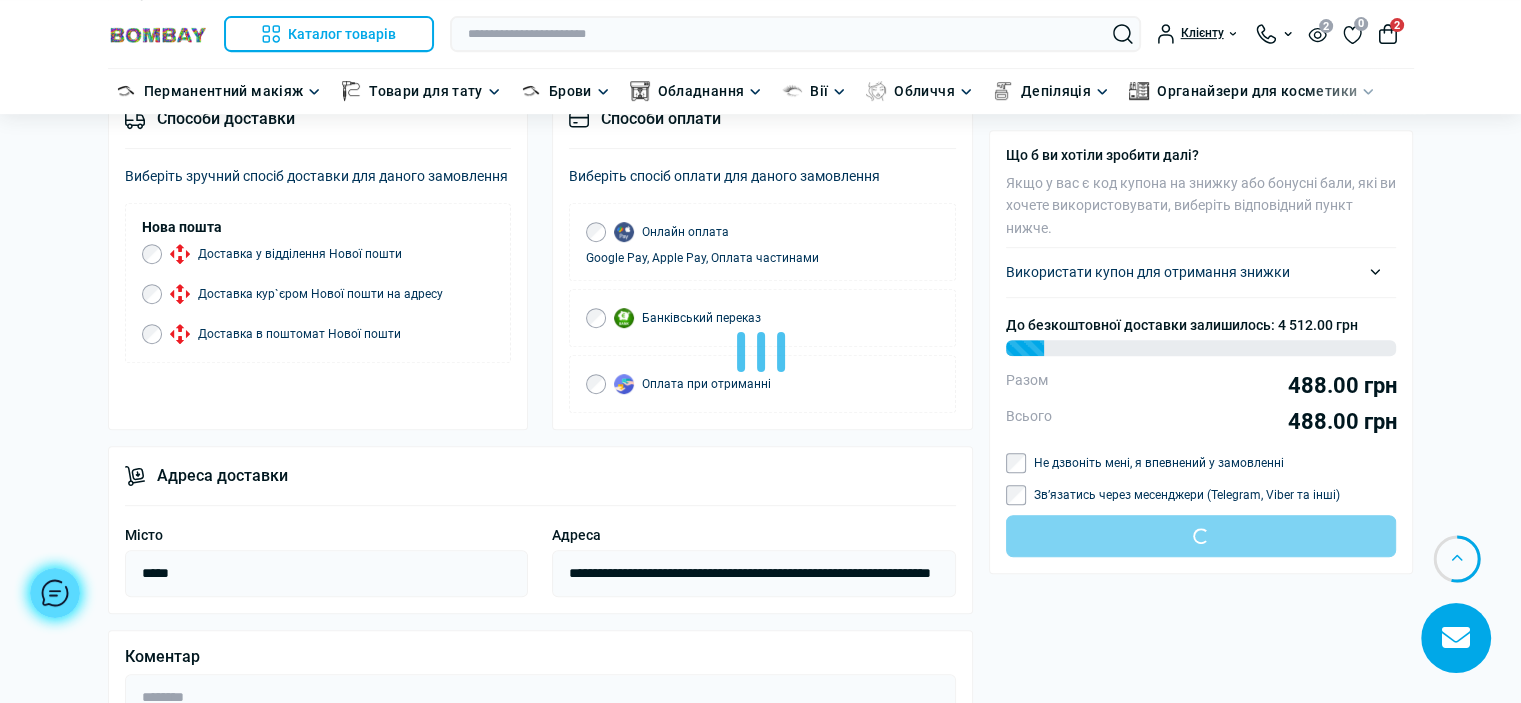 scroll, scrollTop: 357, scrollLeft: 0, axis: vertical 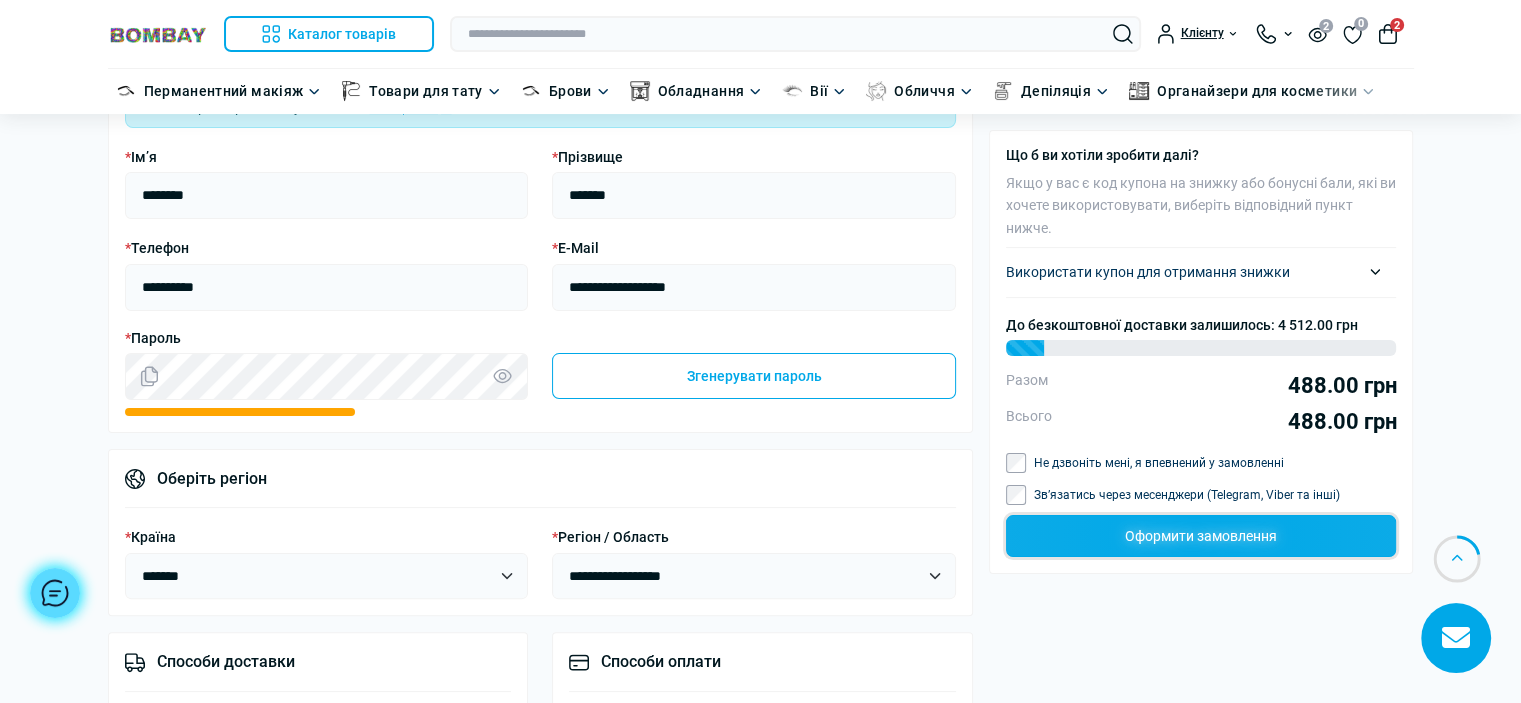 click on "Оформити замовлення" at bounding box center [1201, 536] 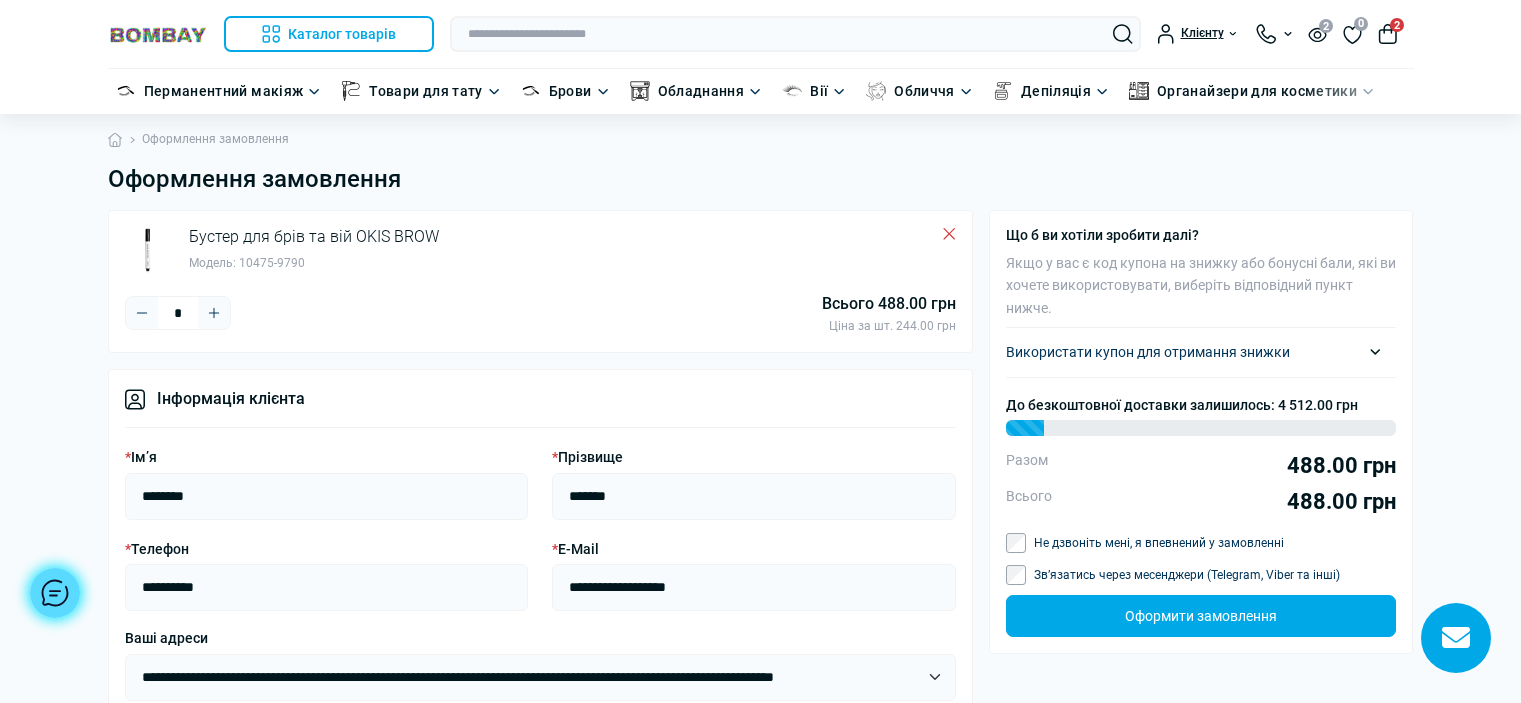 scroll, scrollTop: 357, scrollLeft: 0, axis: vertical 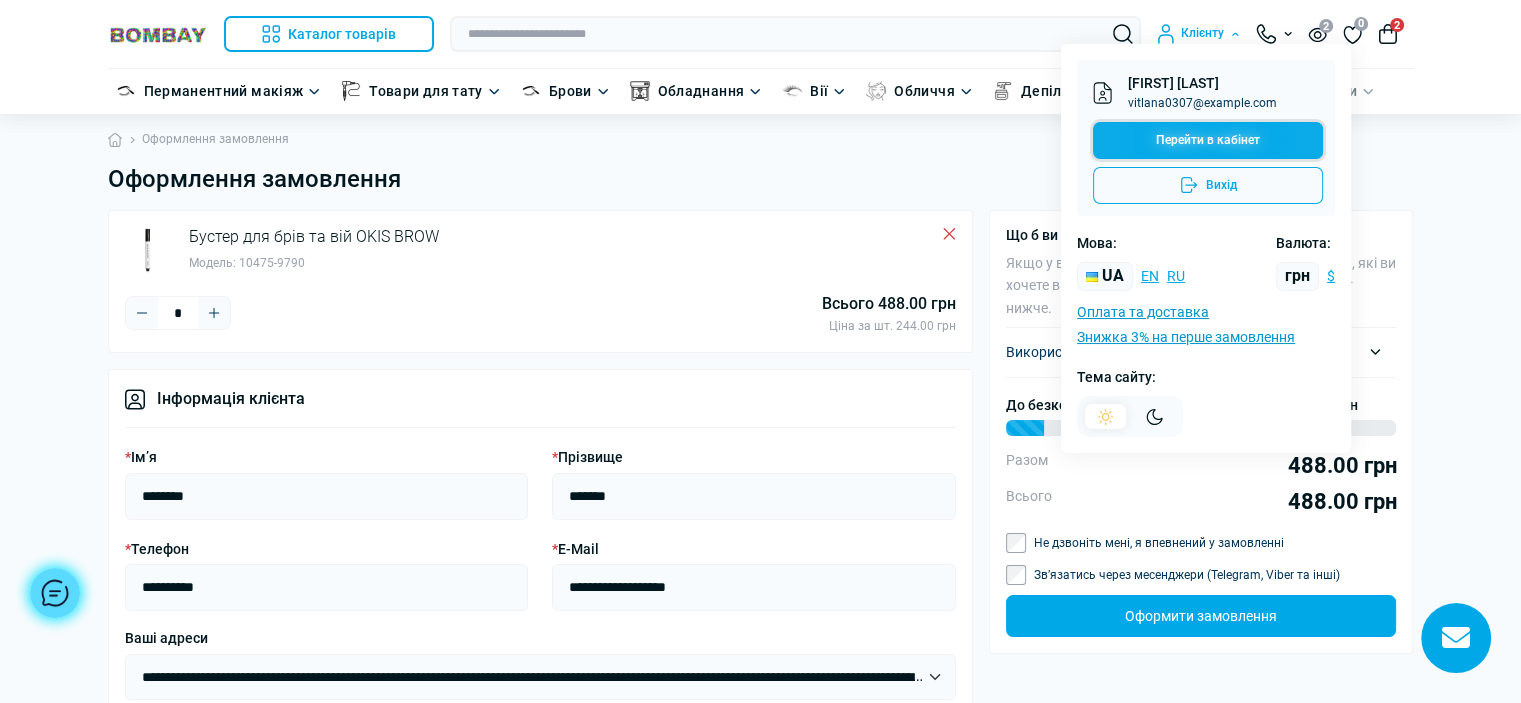 click on "Перейти в кабінет" at bounding box center (1208, 140) 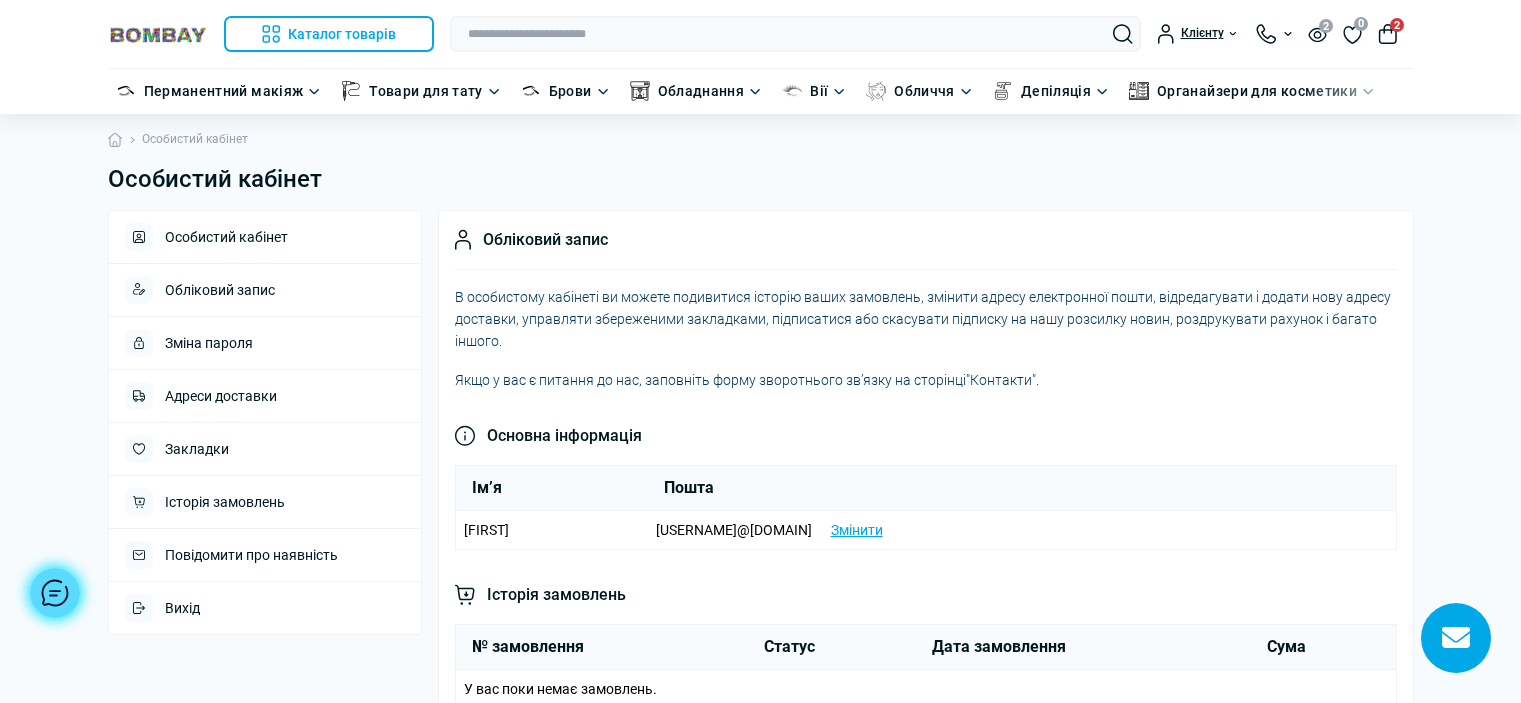 scroll, scrollTop: 0, scrollLeft: 0, axis: both 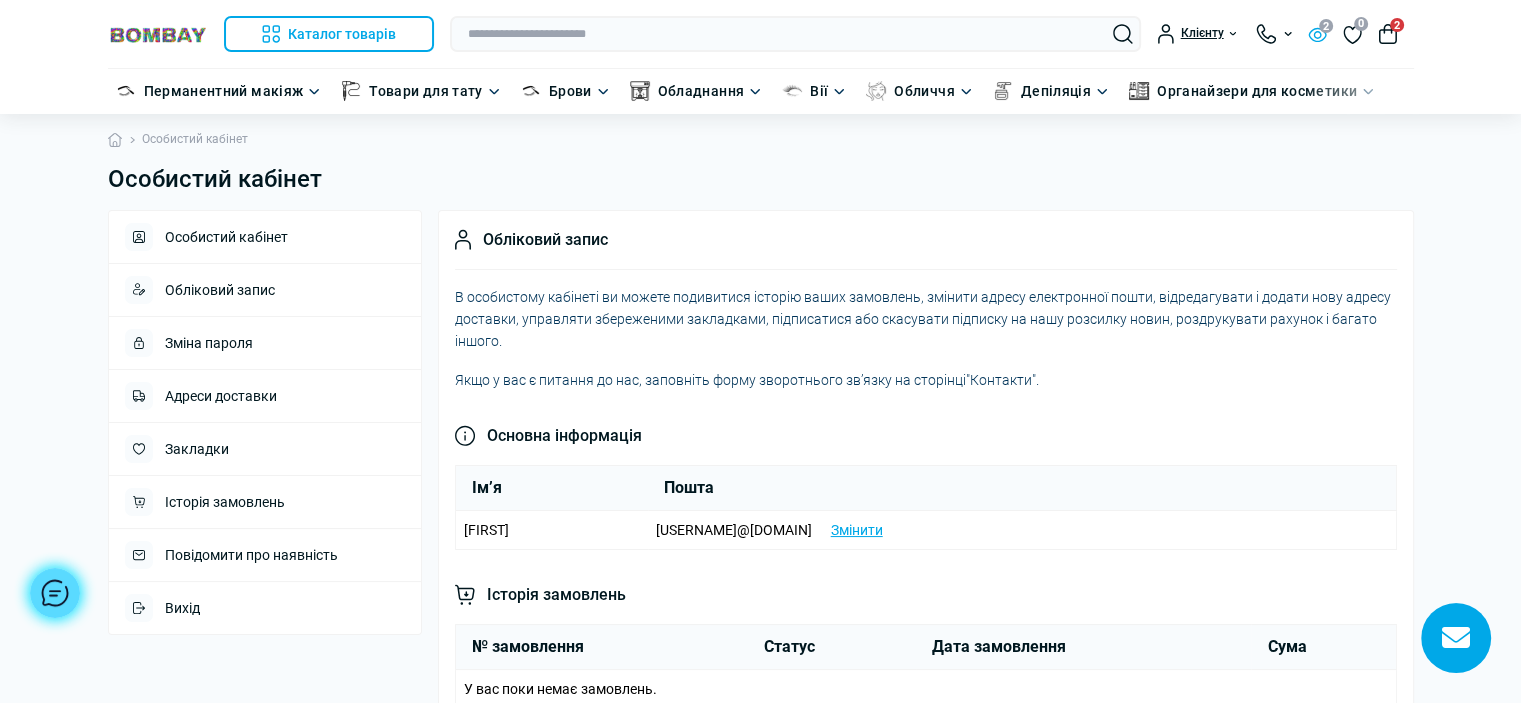 click on "2" at bounding box center [1317, 33] 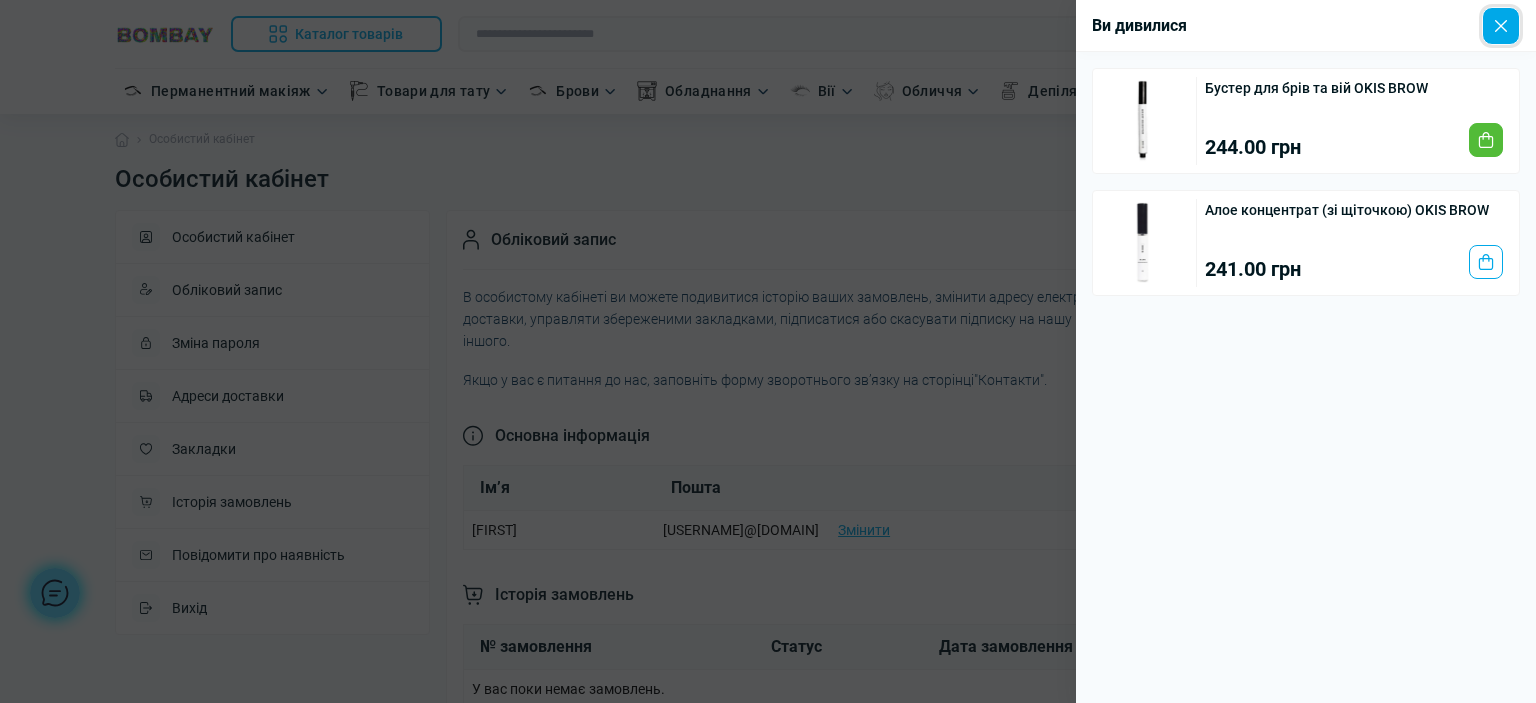 drag, startPoint x: 1488, startPoint y: 27, endPoint x: 1472, endPoint y: 111, distance: 85.51023 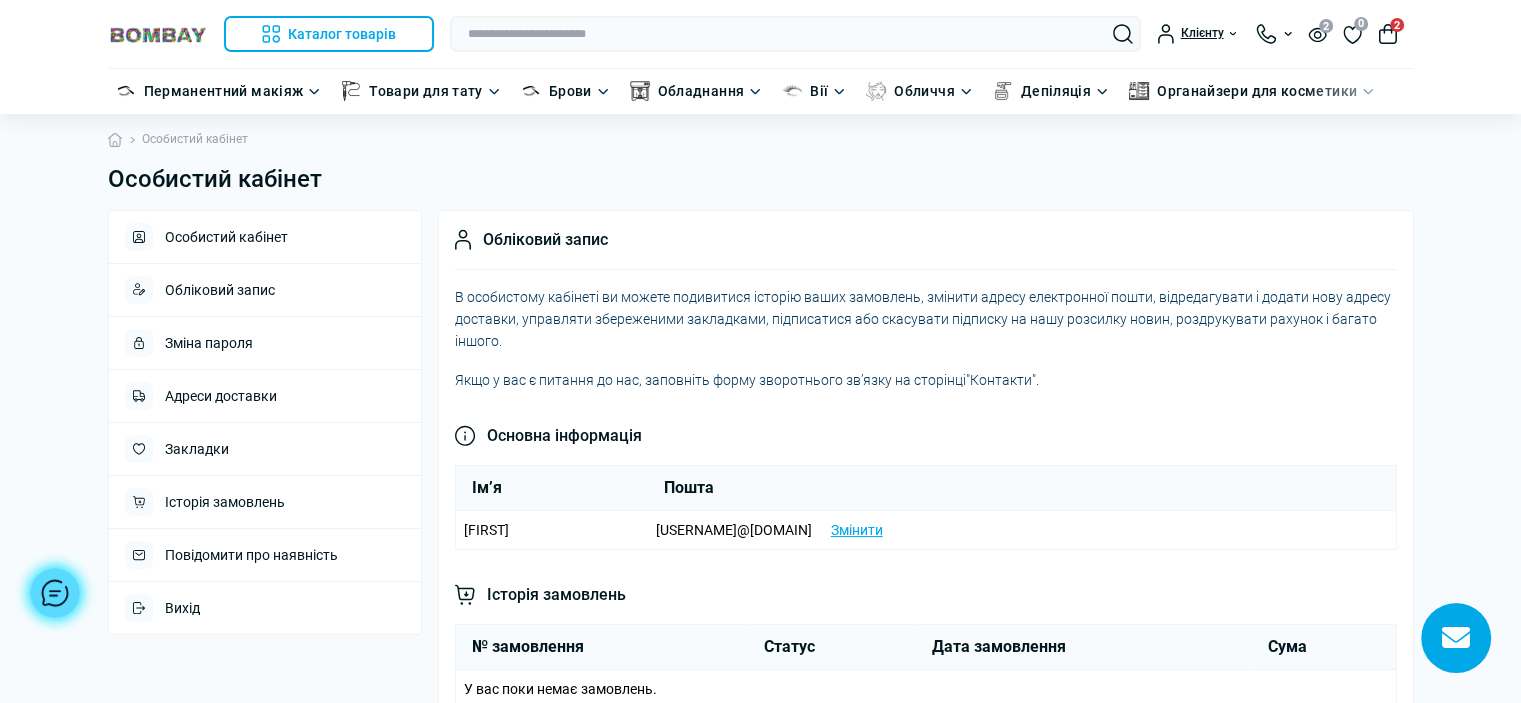 click on "2" at bounding box center (1397, 25) 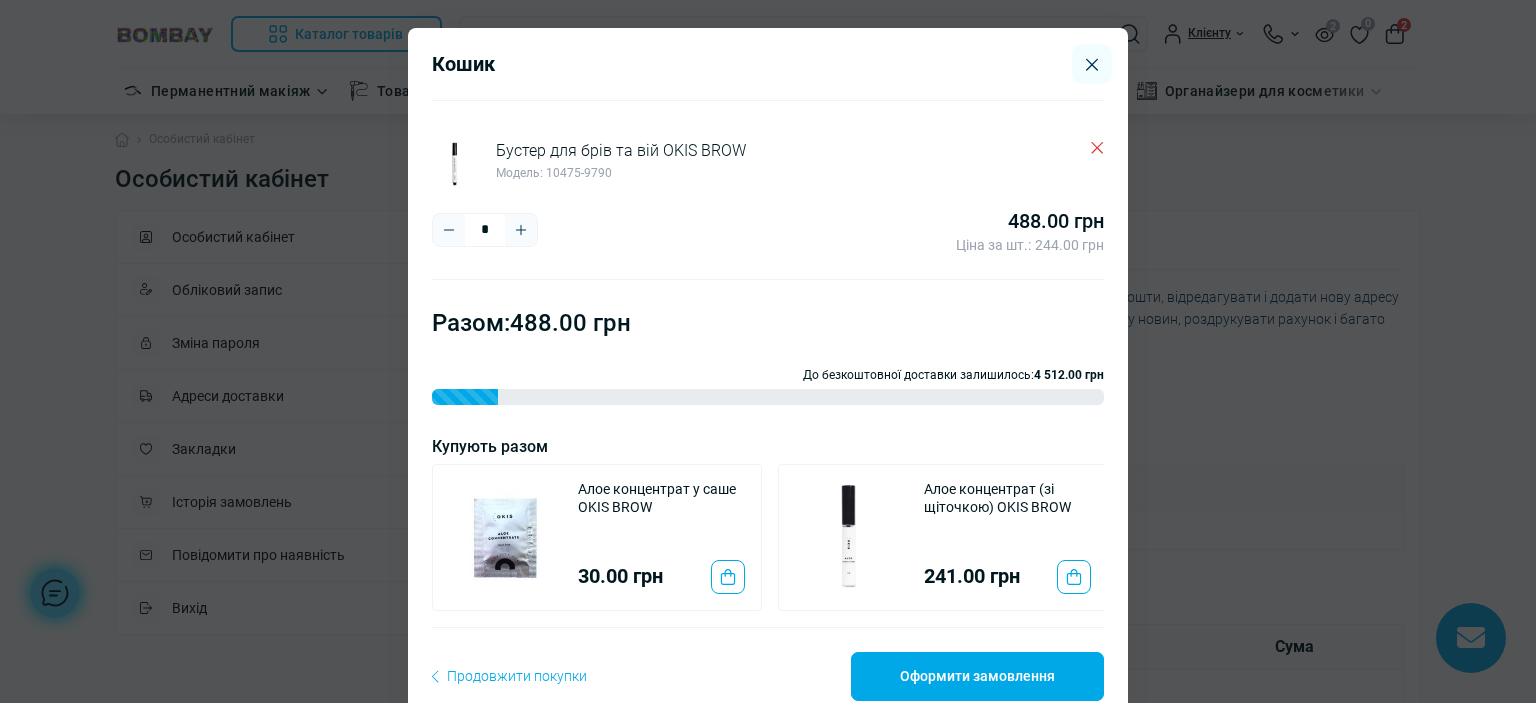 scroll, scrollTop: 63, scrollLeft: 0, axis: vertical 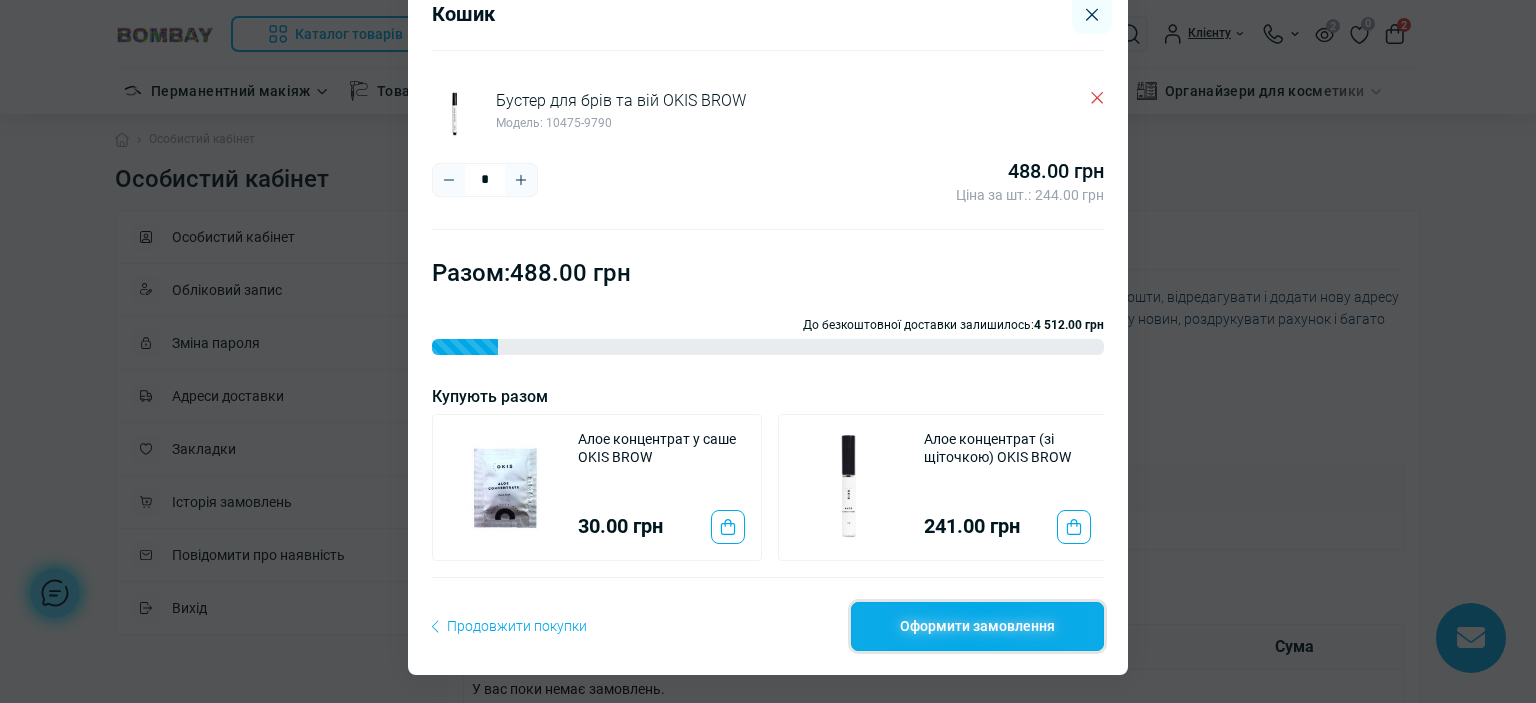 click on "Оформити замовлення" at bounding box center [977, 626] 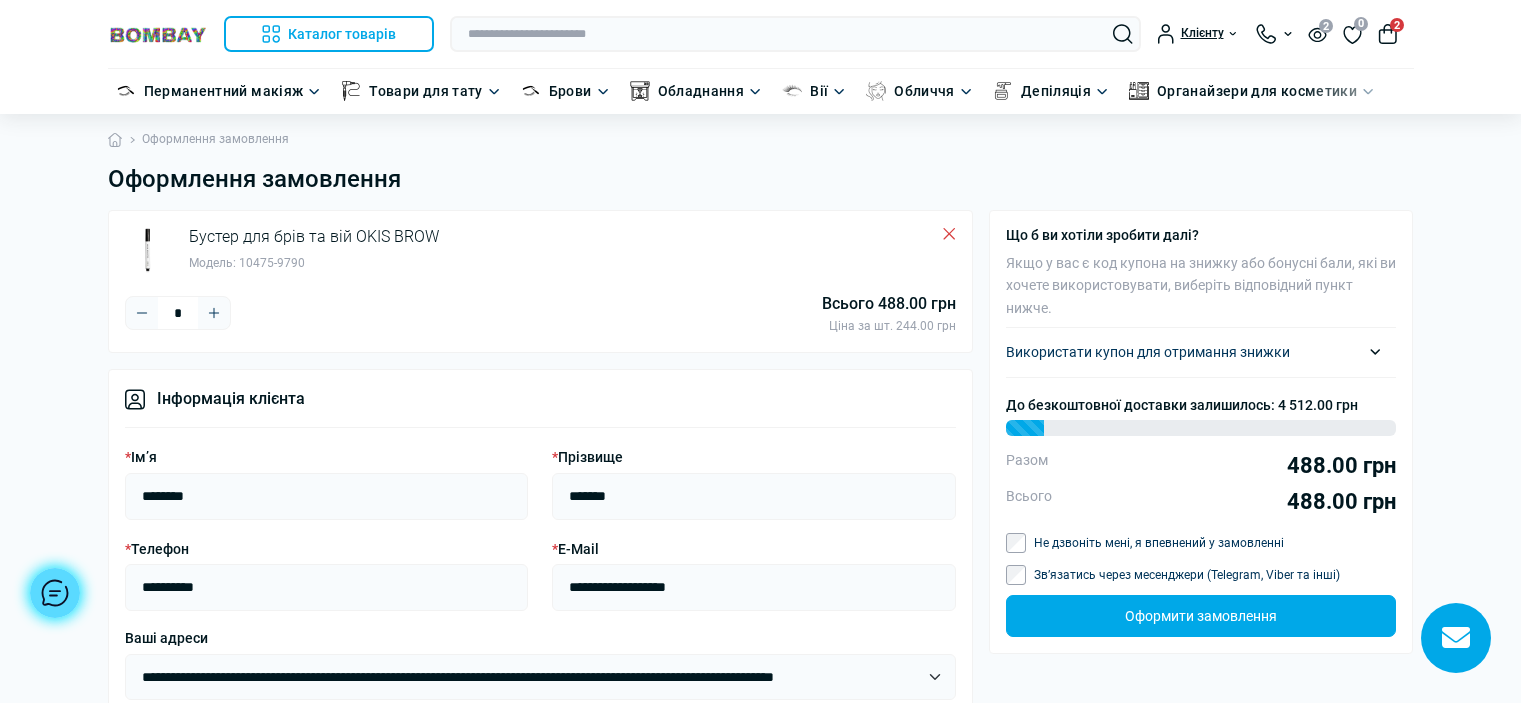 scroll, scrollTop: 0, scrollLeft: 0, axis: both 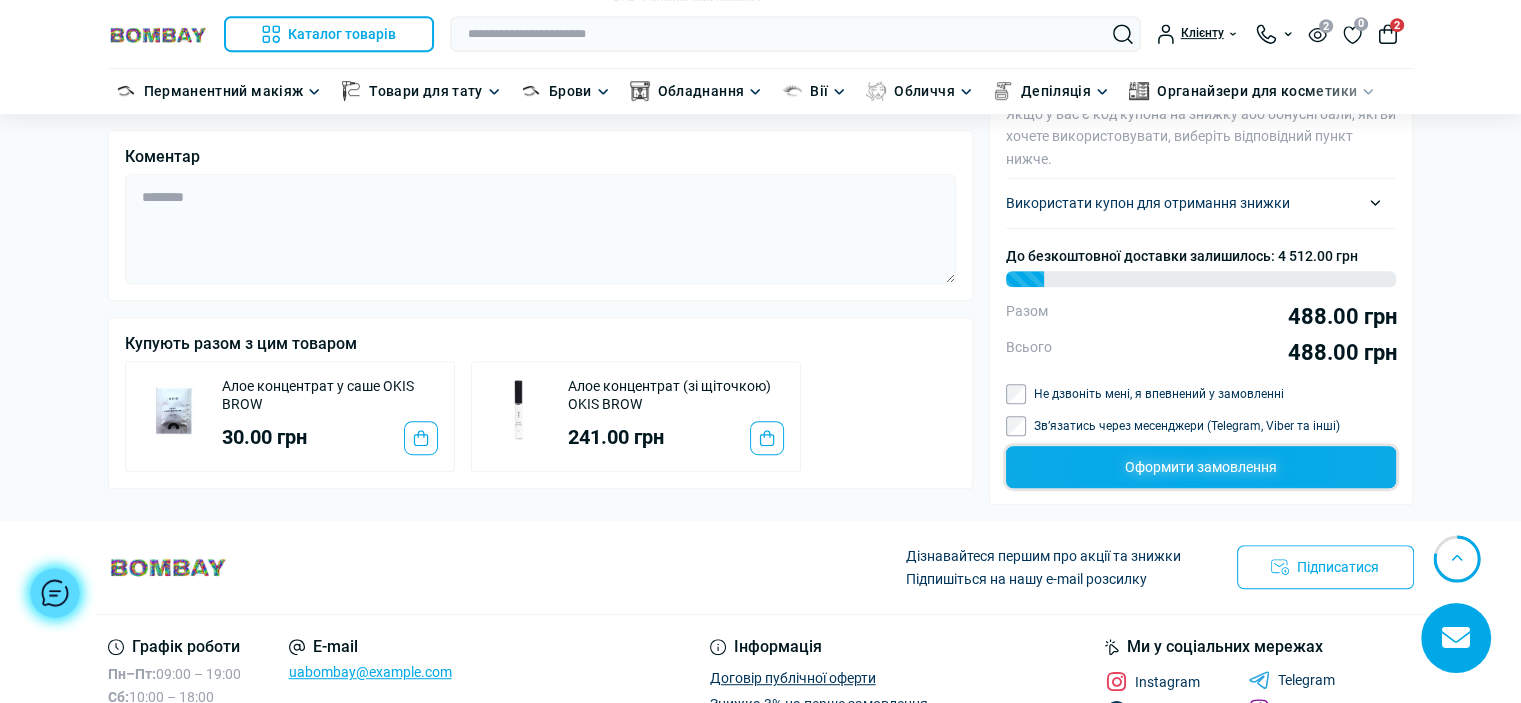 click on "Оформити замовлення" at bounding box center [1201, 467] 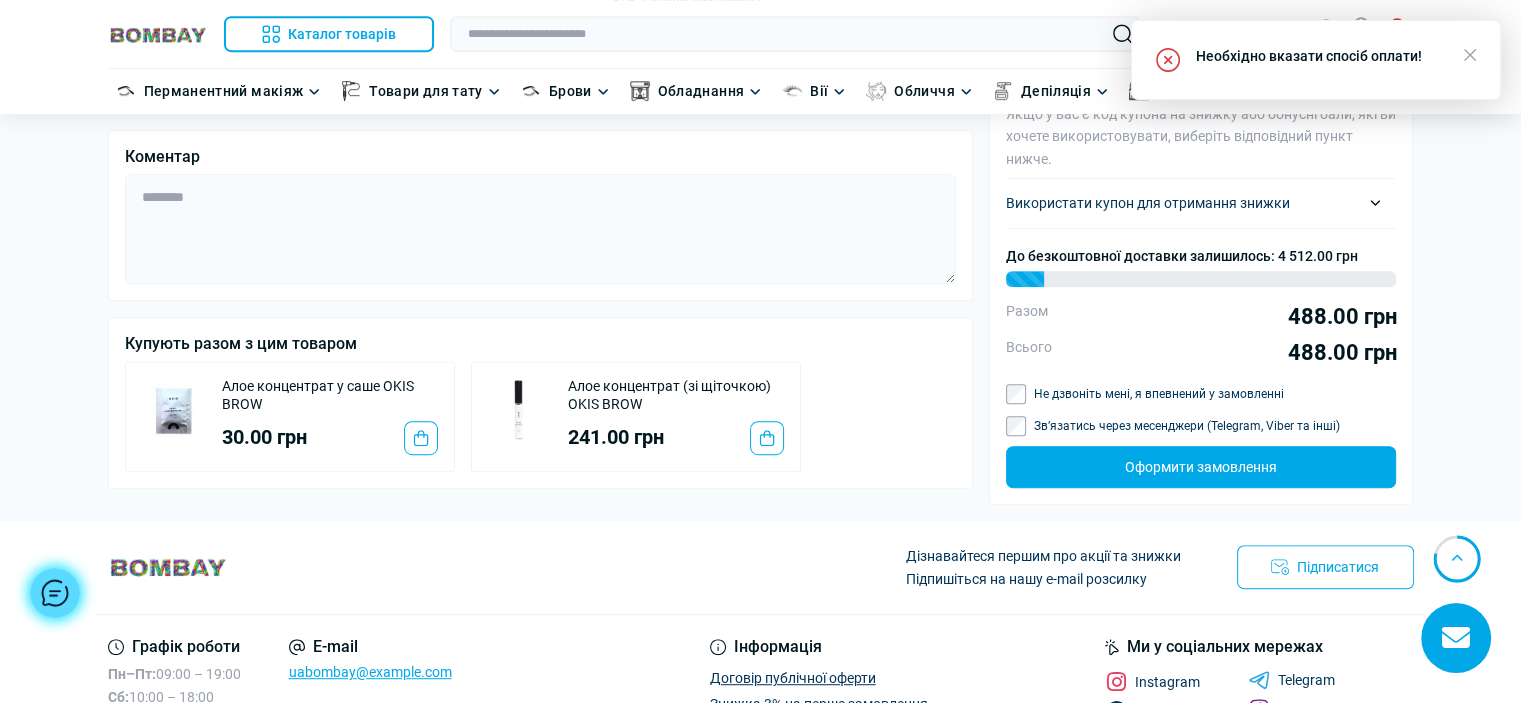 scroll, scrollTop: 700, scrollLeft: 0, axis: vertical 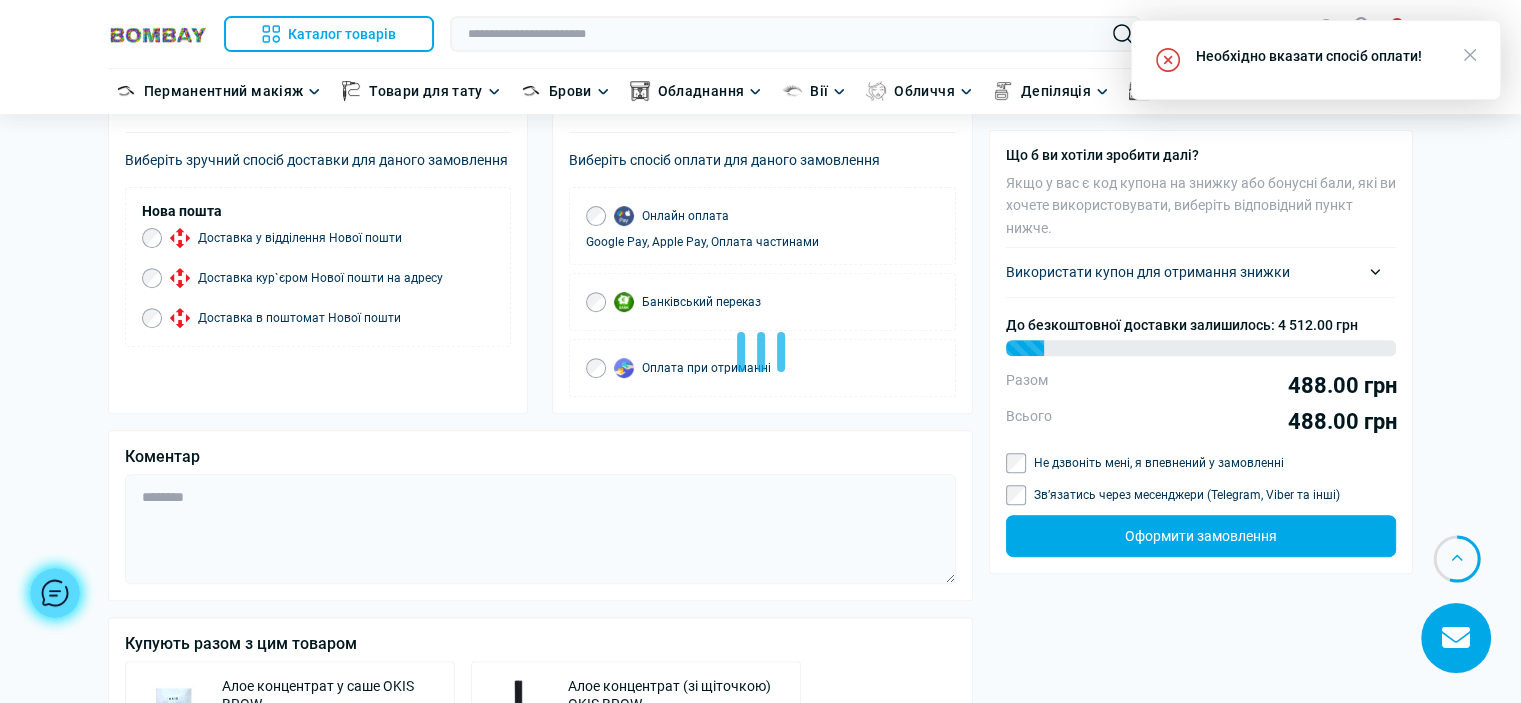 click at bounding box center [760, 351] 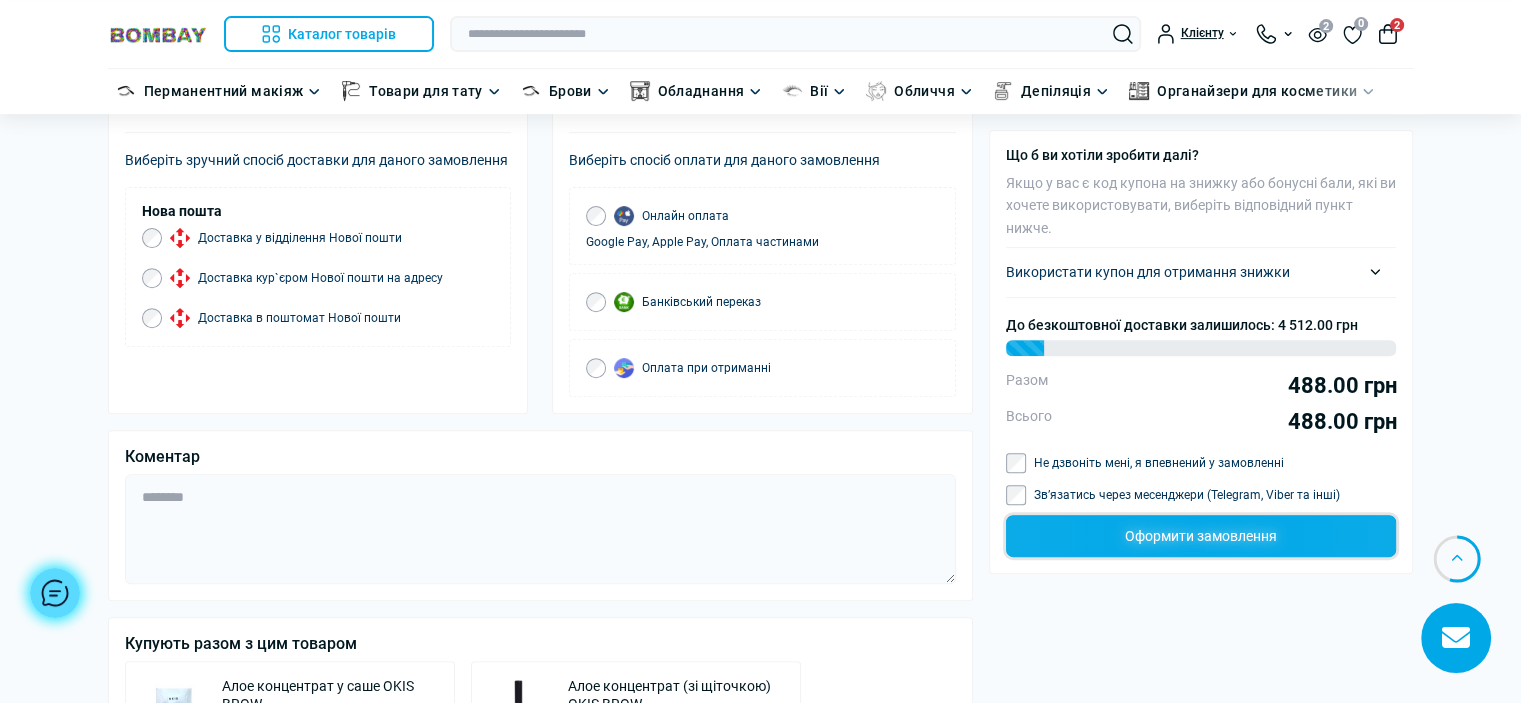 click on "Оформити замовлення" at bounding box center [1201, 536] 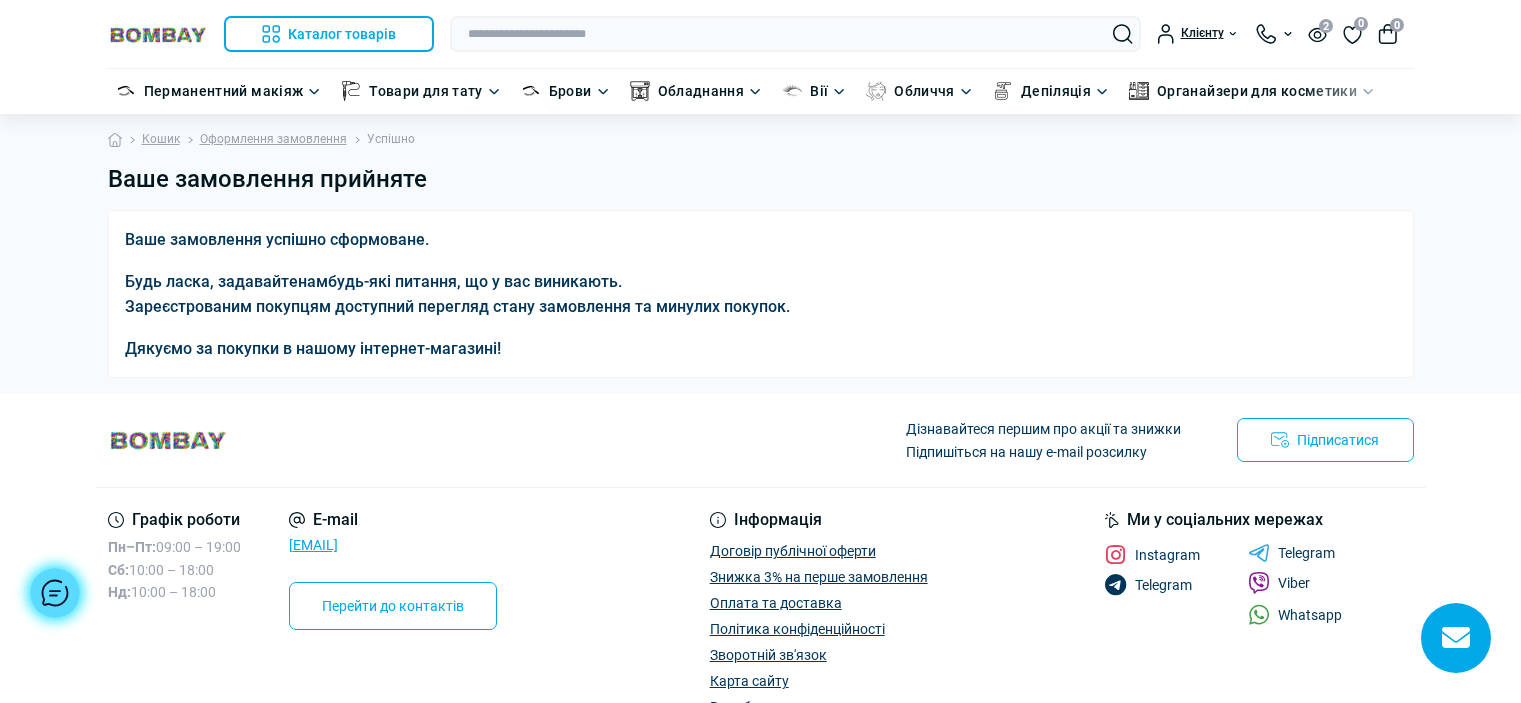 scroll, scrollTop: 0, scrollLeft: 0, axis: both 